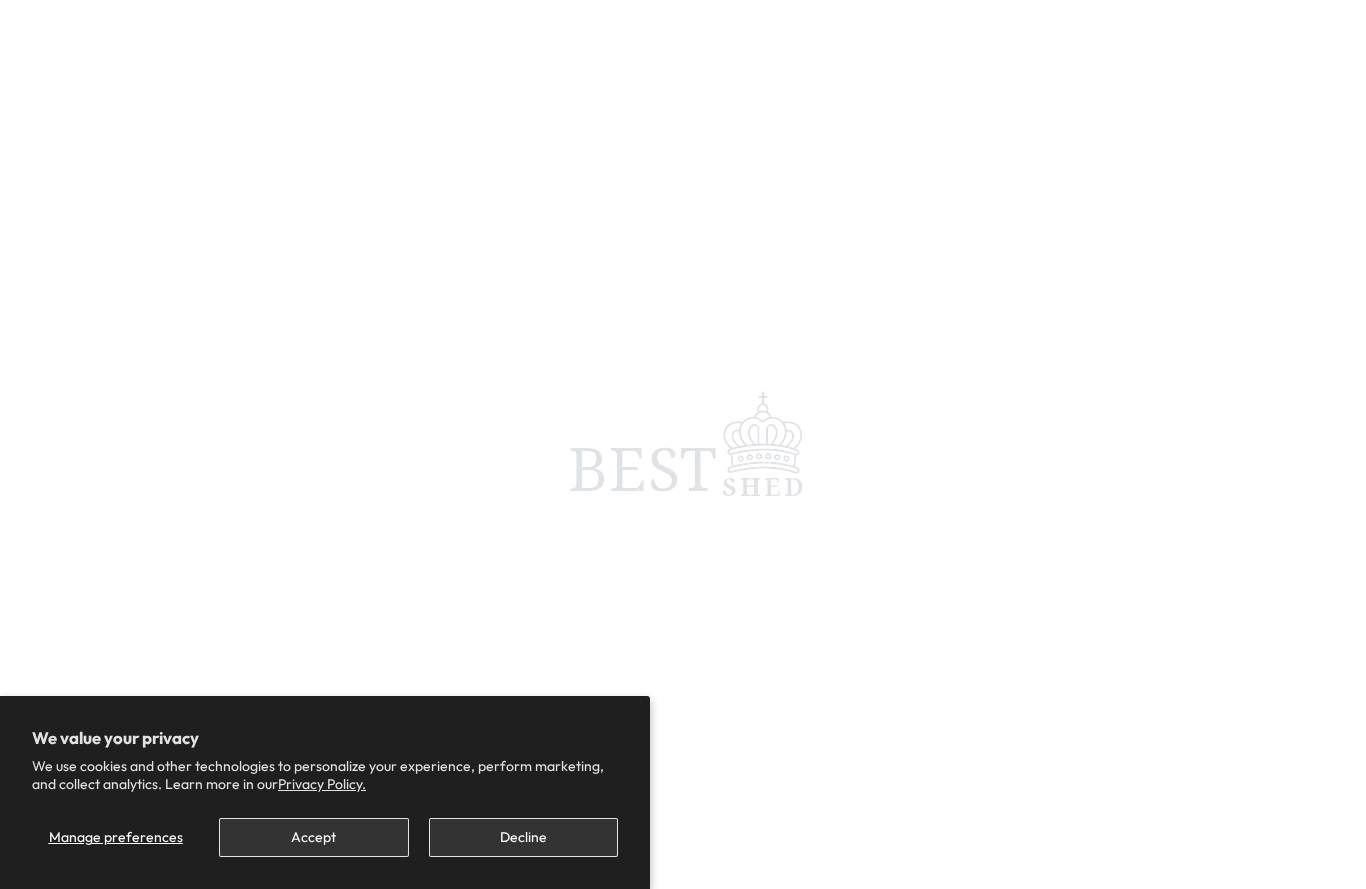 scroll, scrollTop: 0, scrollLeft: 0, axis: both 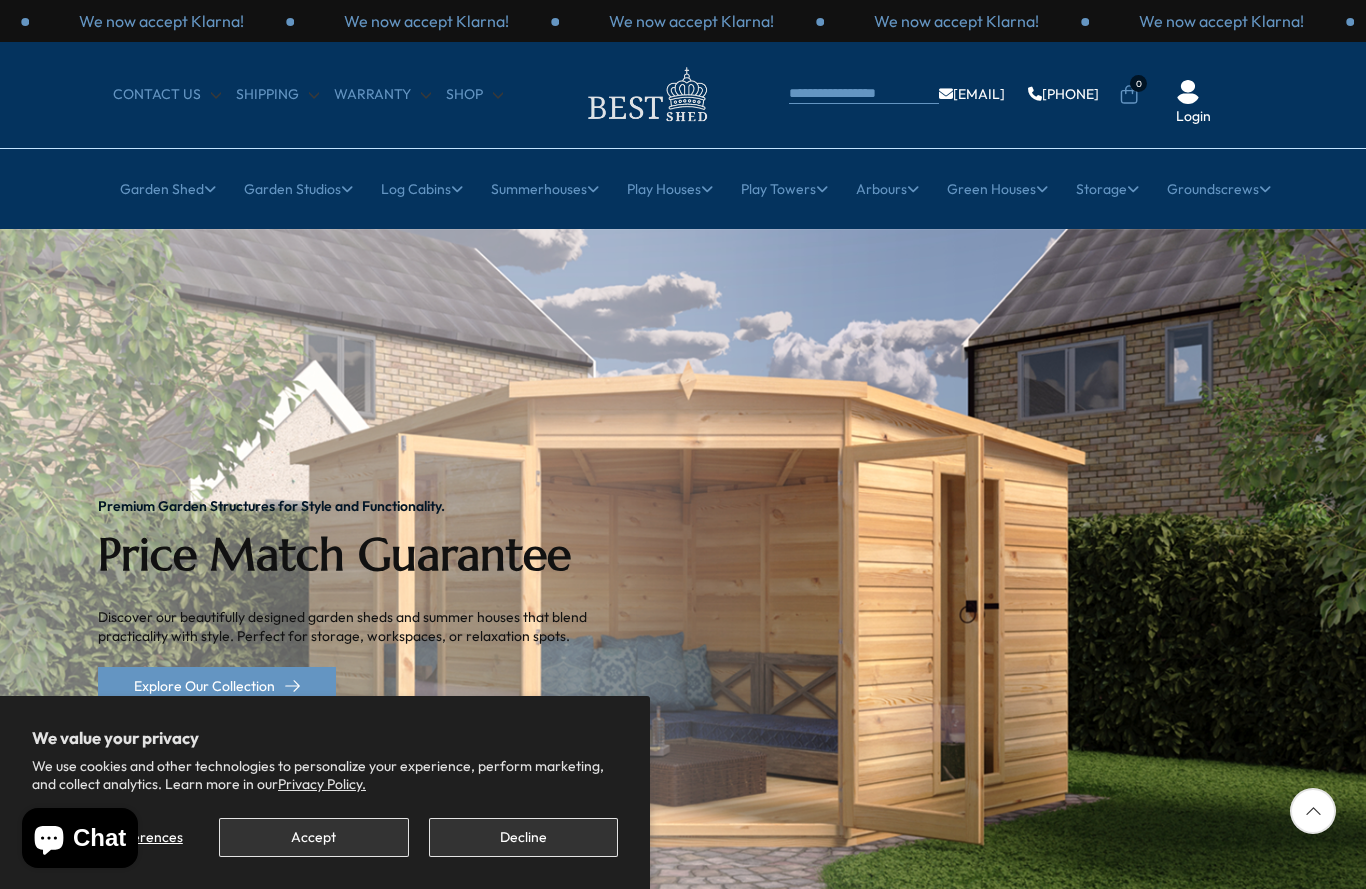 click on "Accept" at bounding box center (313, 837) 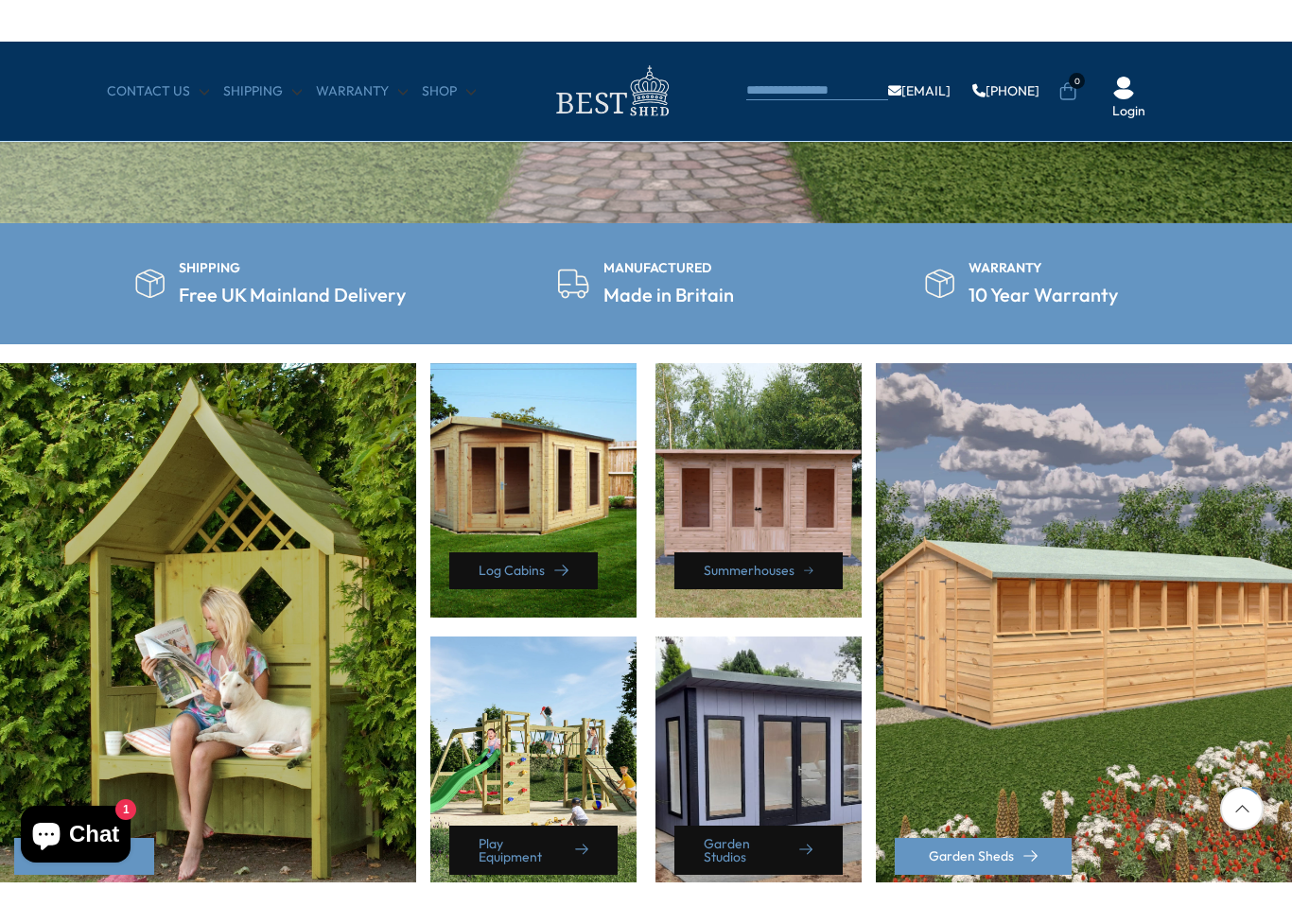 scroll, scrollTop: 645, scrollLeft: 0, axis: vertical 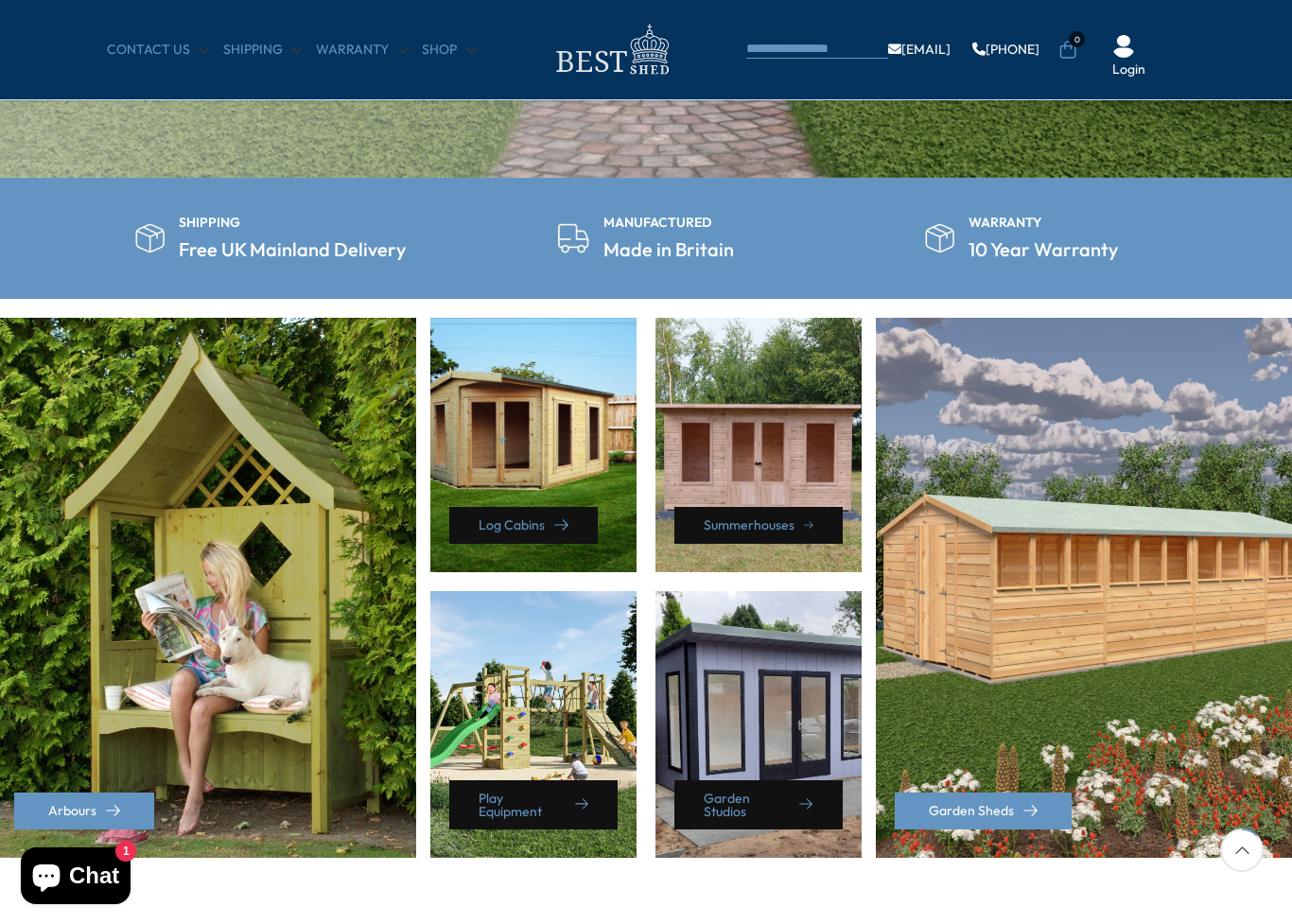 click on "Summerhouses" at bounding box center [759, 445] 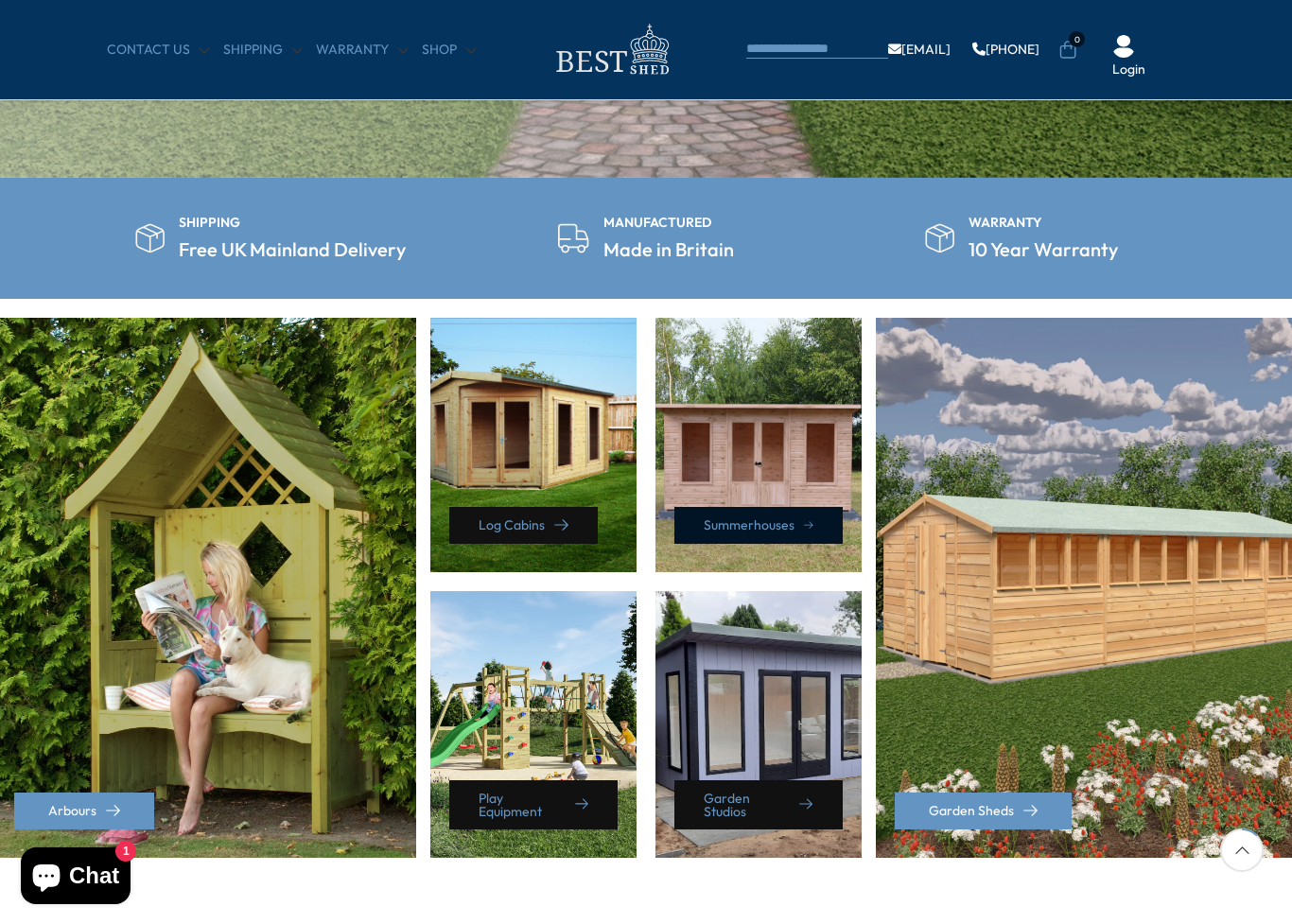 click on "Summerhouses" at bounding box center [759, 525] 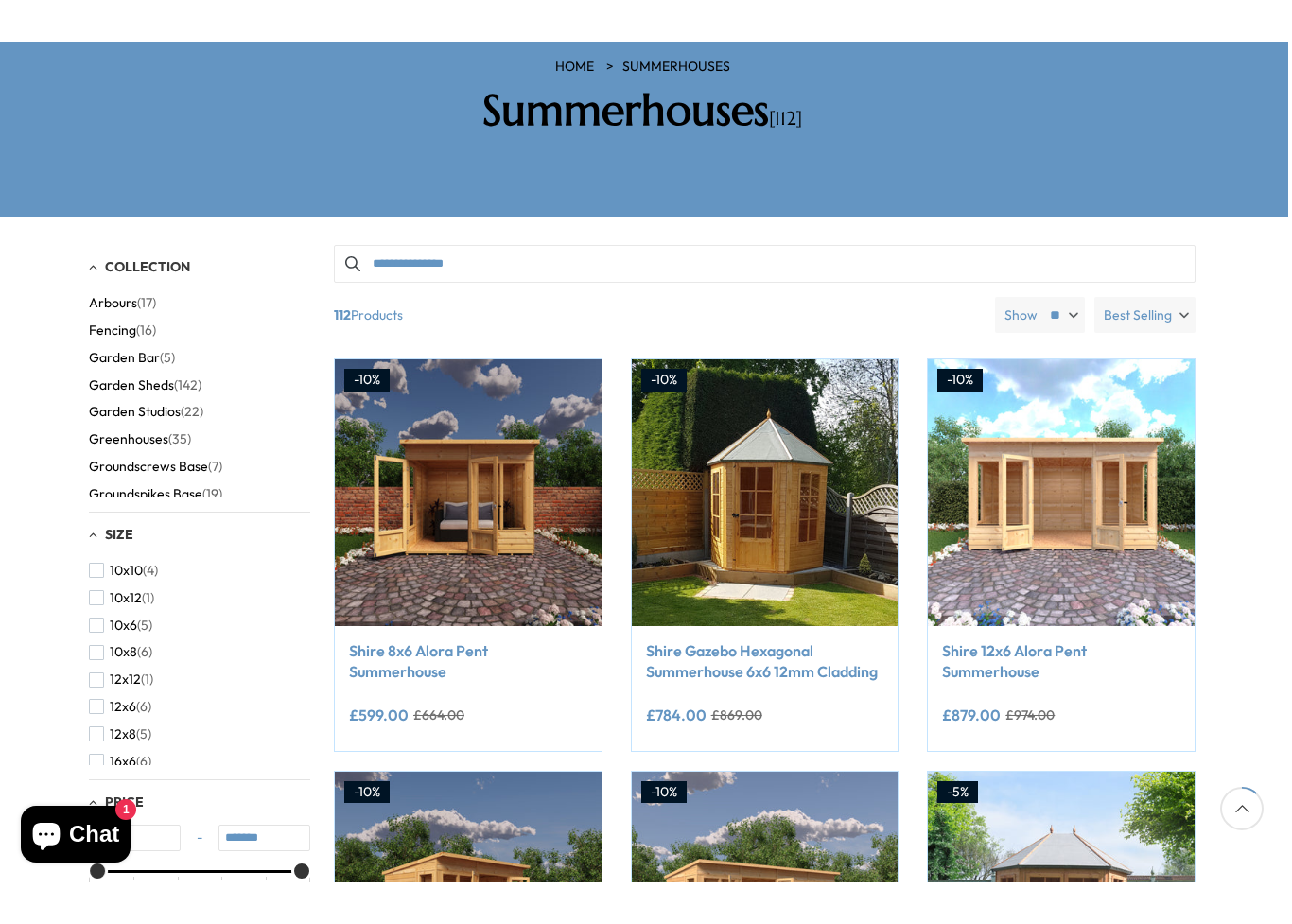 scroll, scrollTop: 270, scrollLeft: 4, axis: both 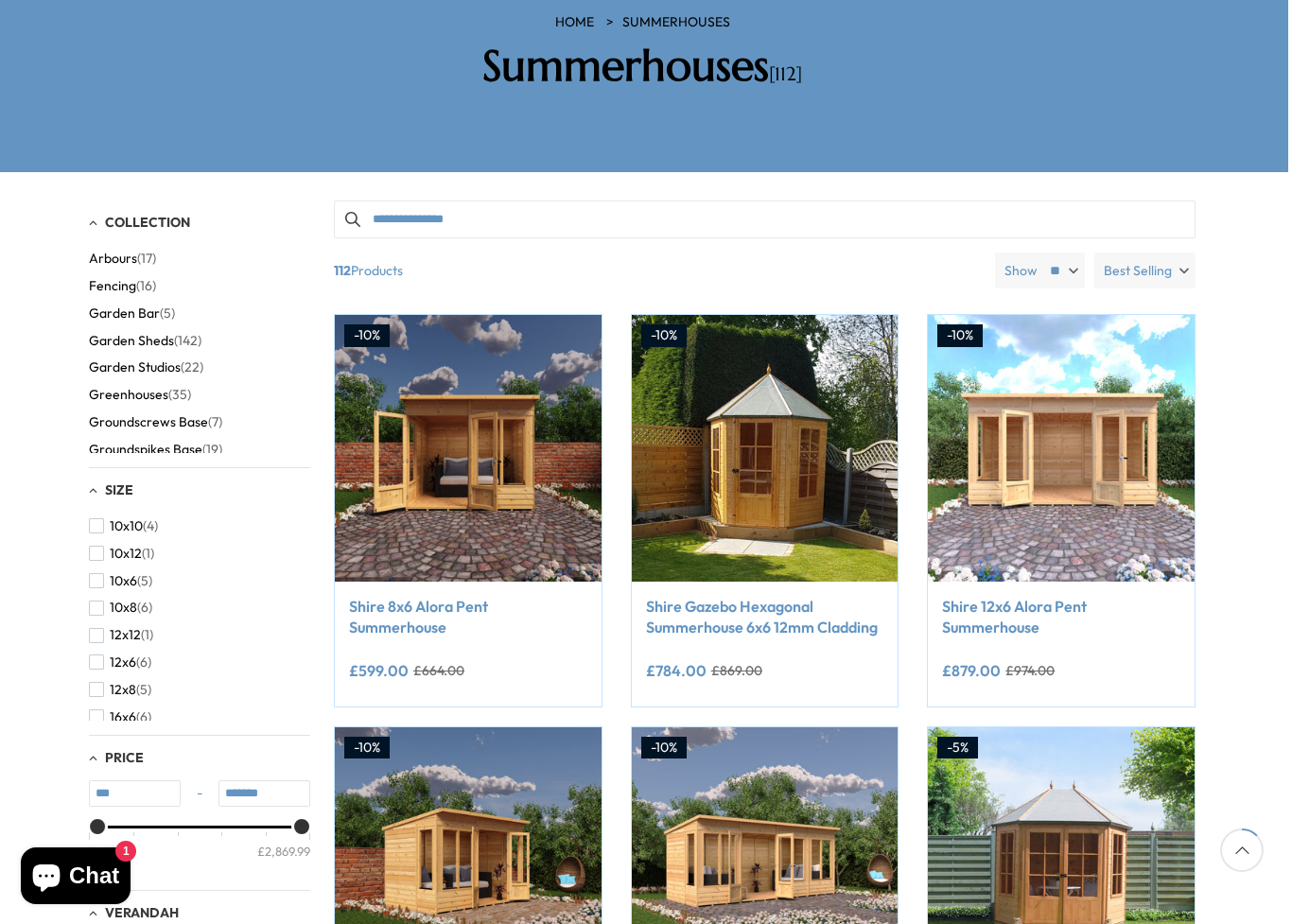 click on "Add to Cart" at bounding box center [1061, 544] 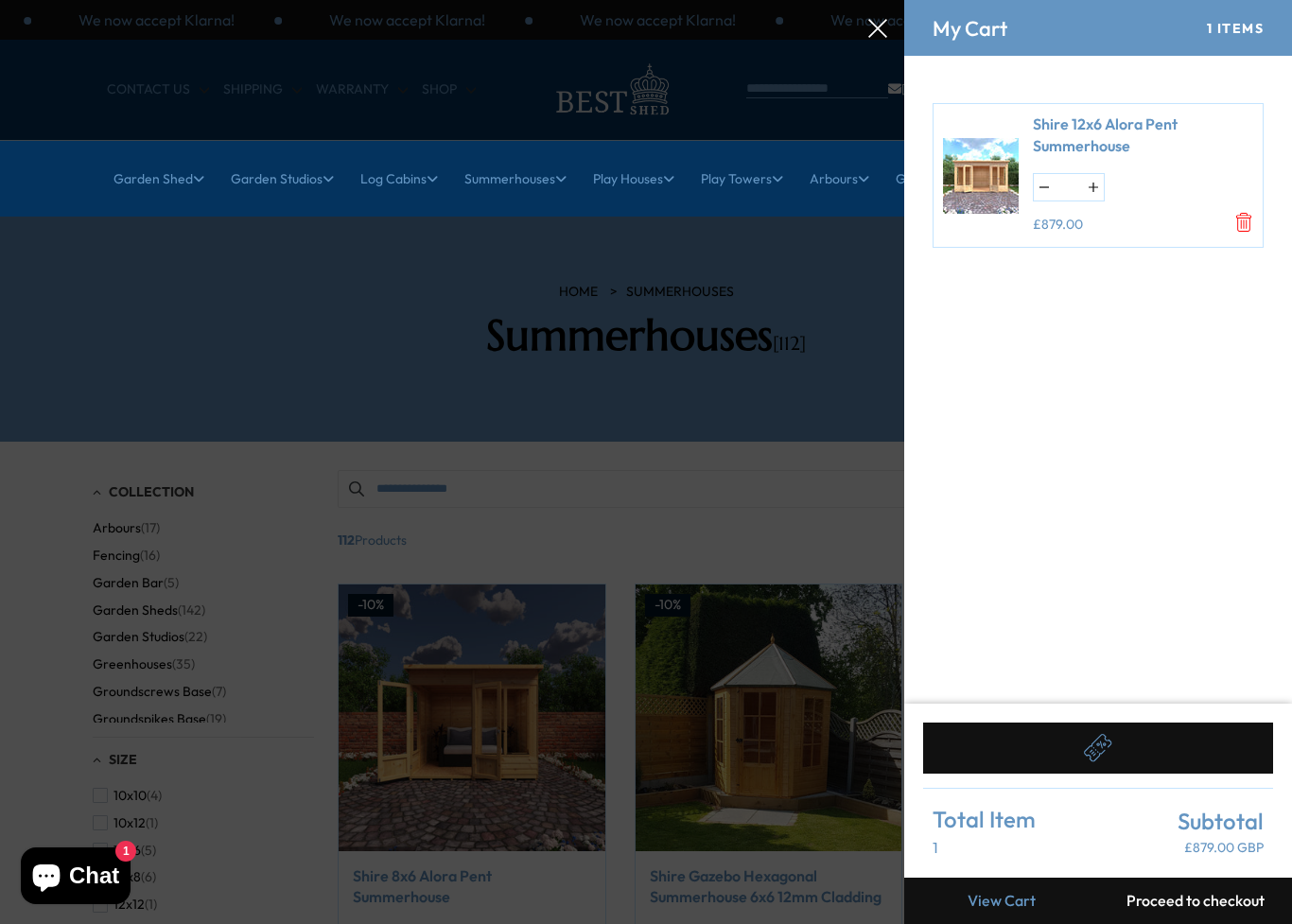 click 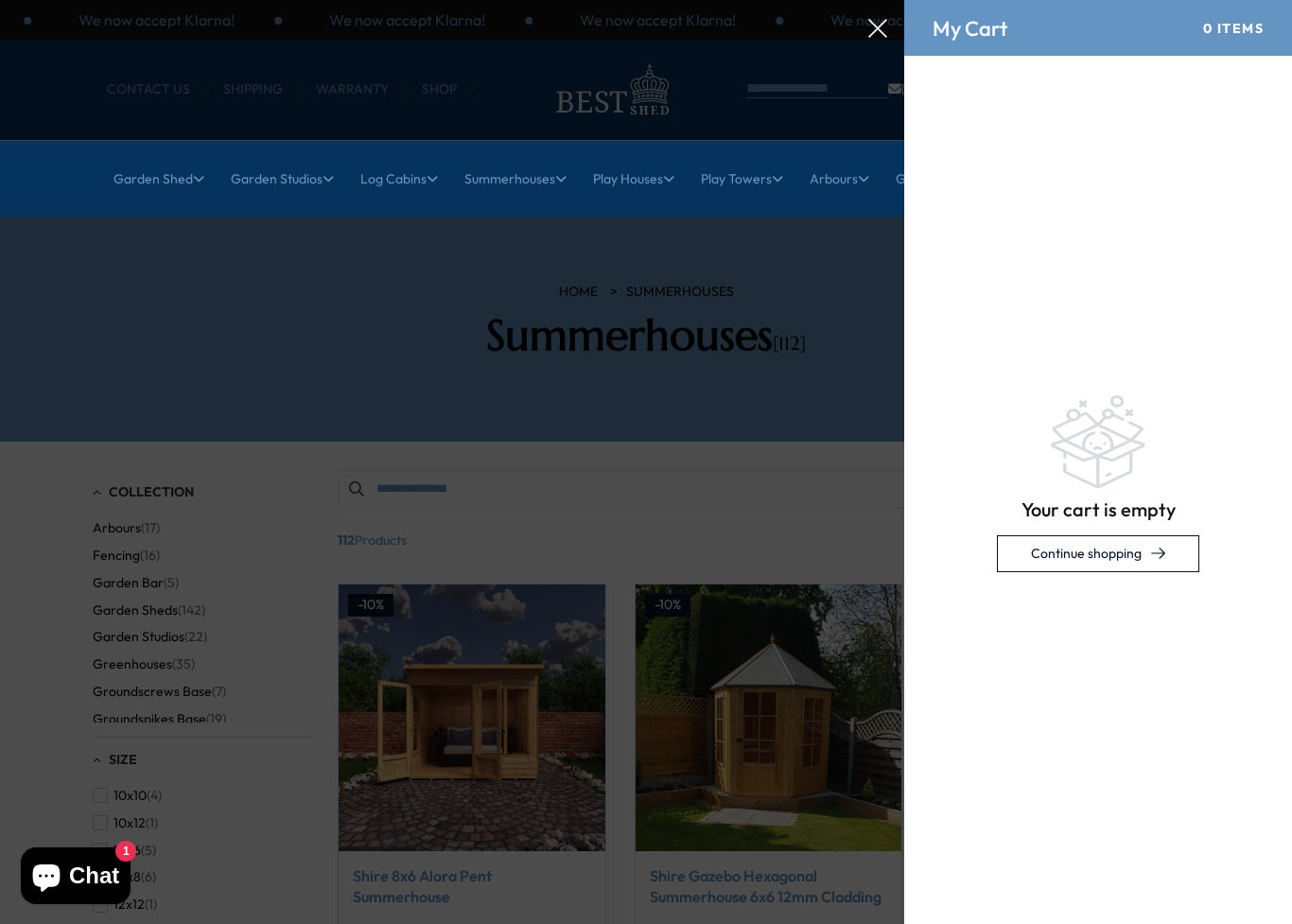 click at bounding box center (646, 0) 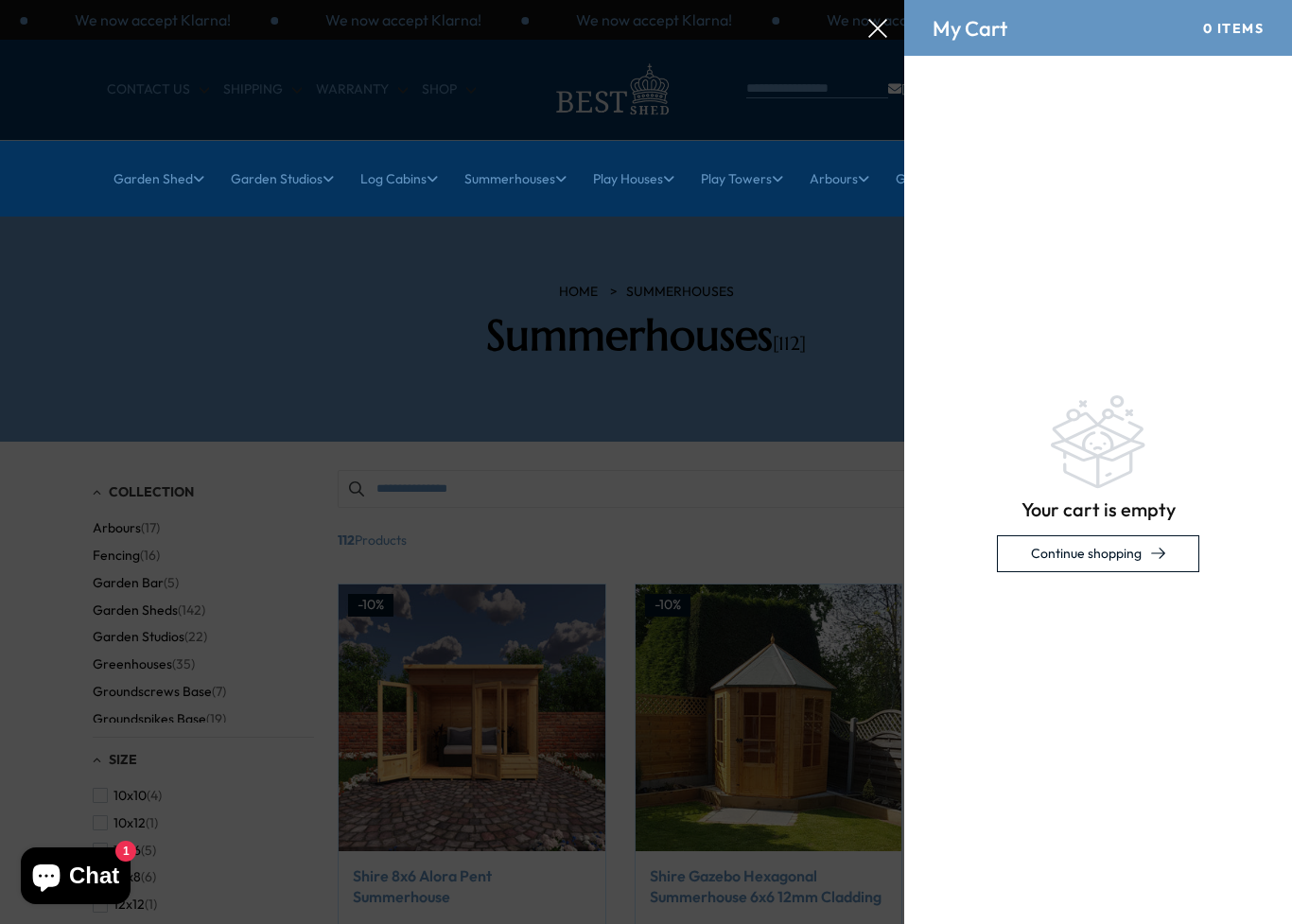 click 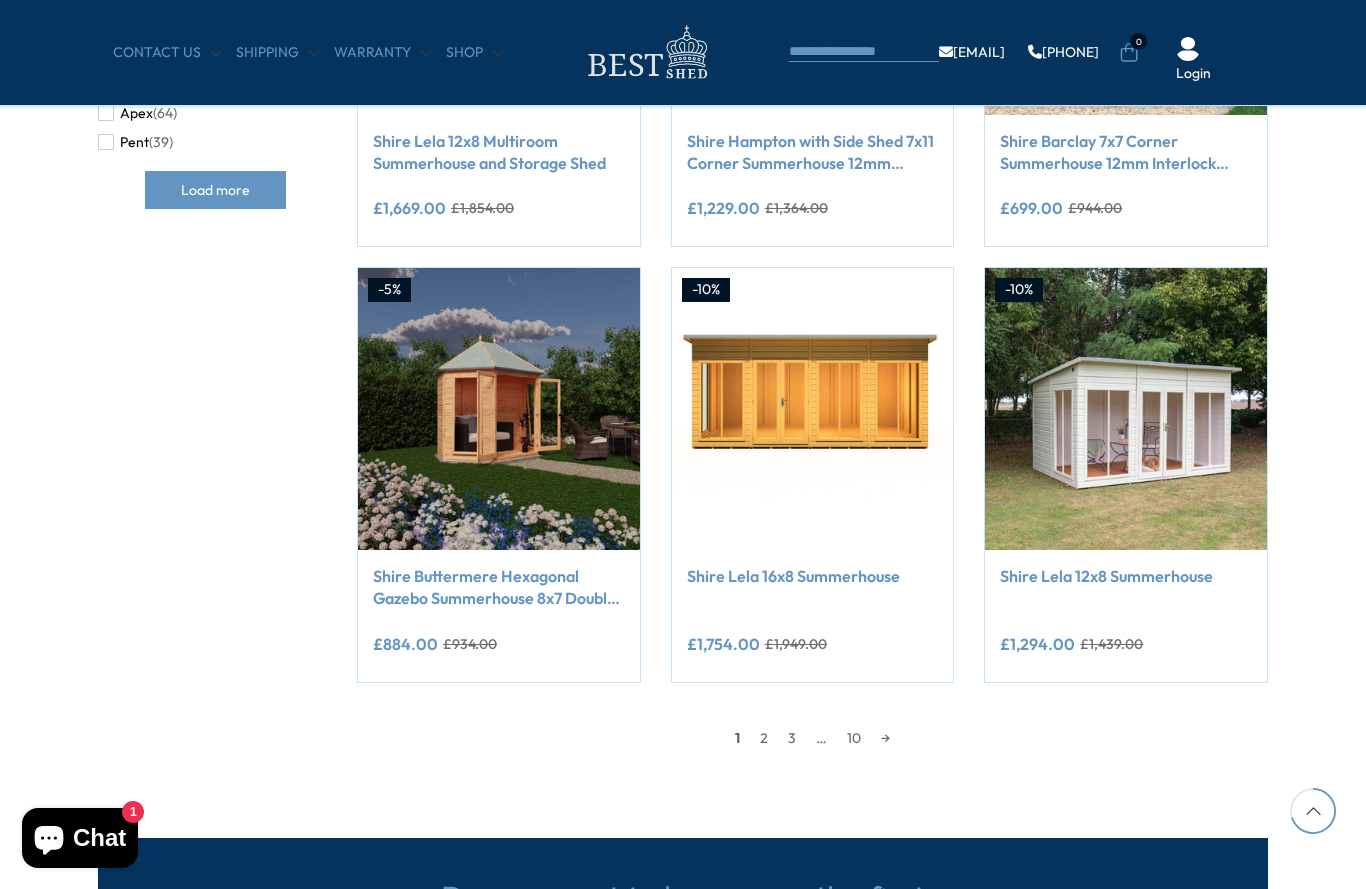 click on "2" at bounding box center (764, 738) 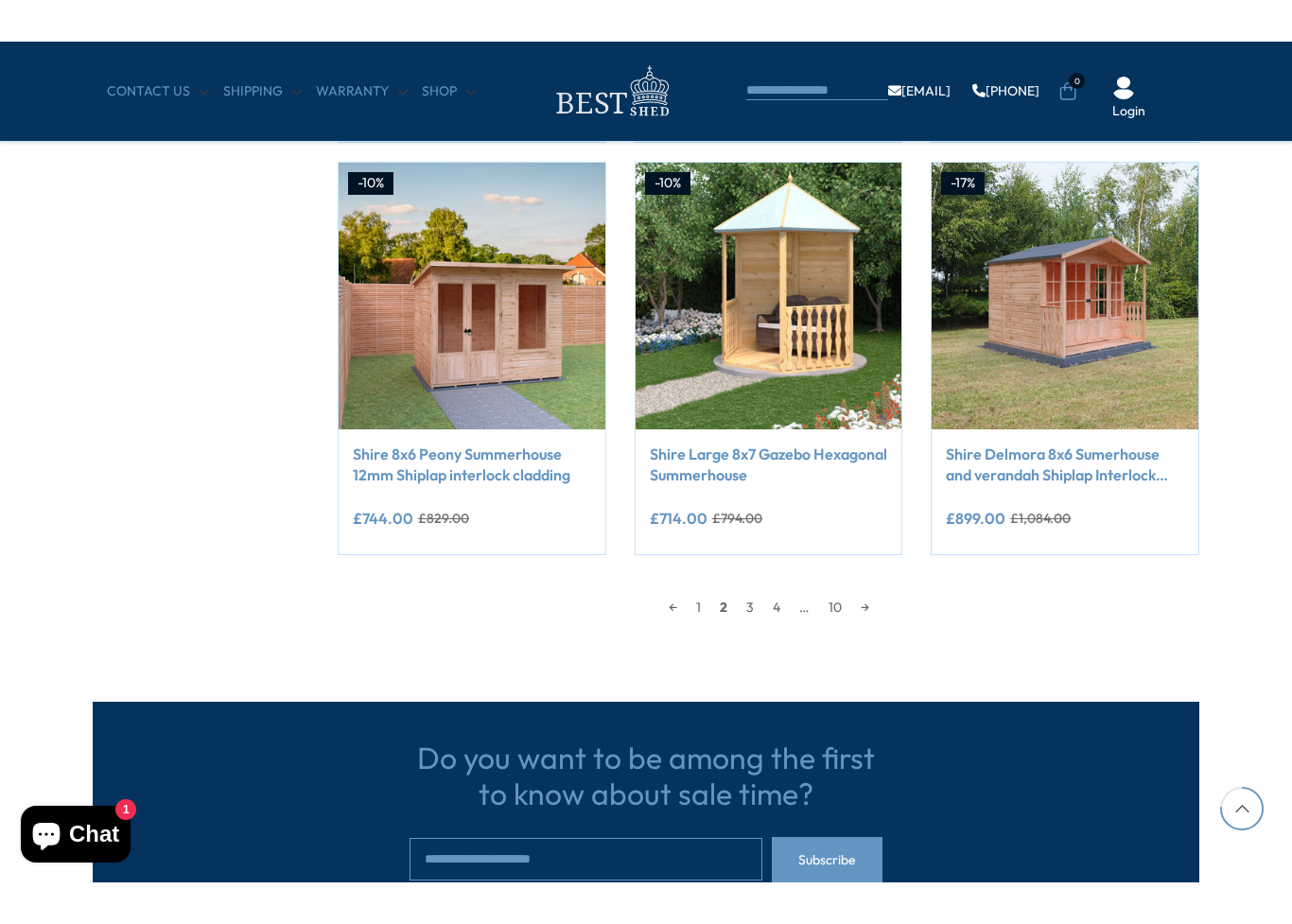 scroll, scrollTop: 1602, scrollLeft: 0, axis: vertical 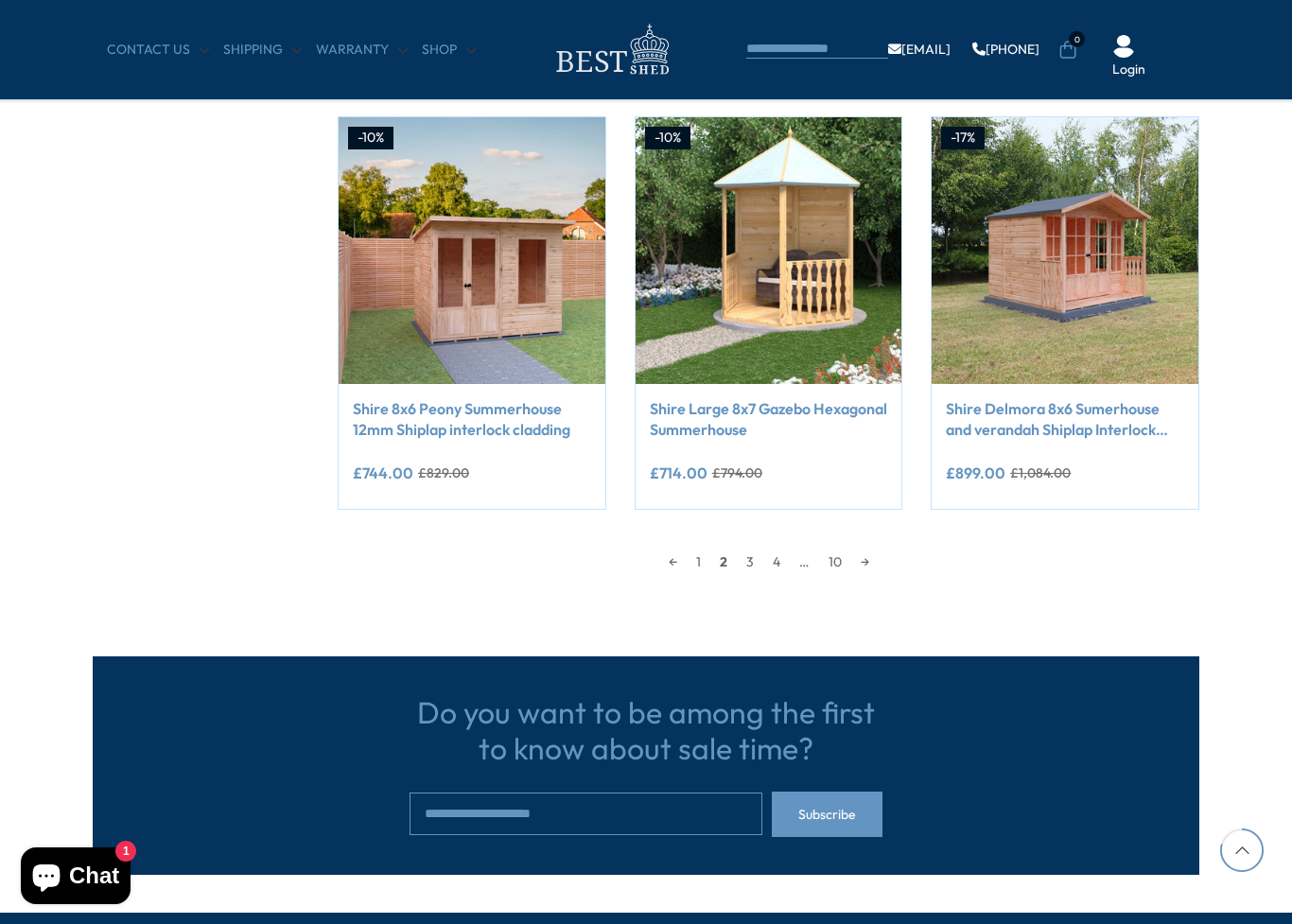 click on "3" at bounding box center [750, 562] 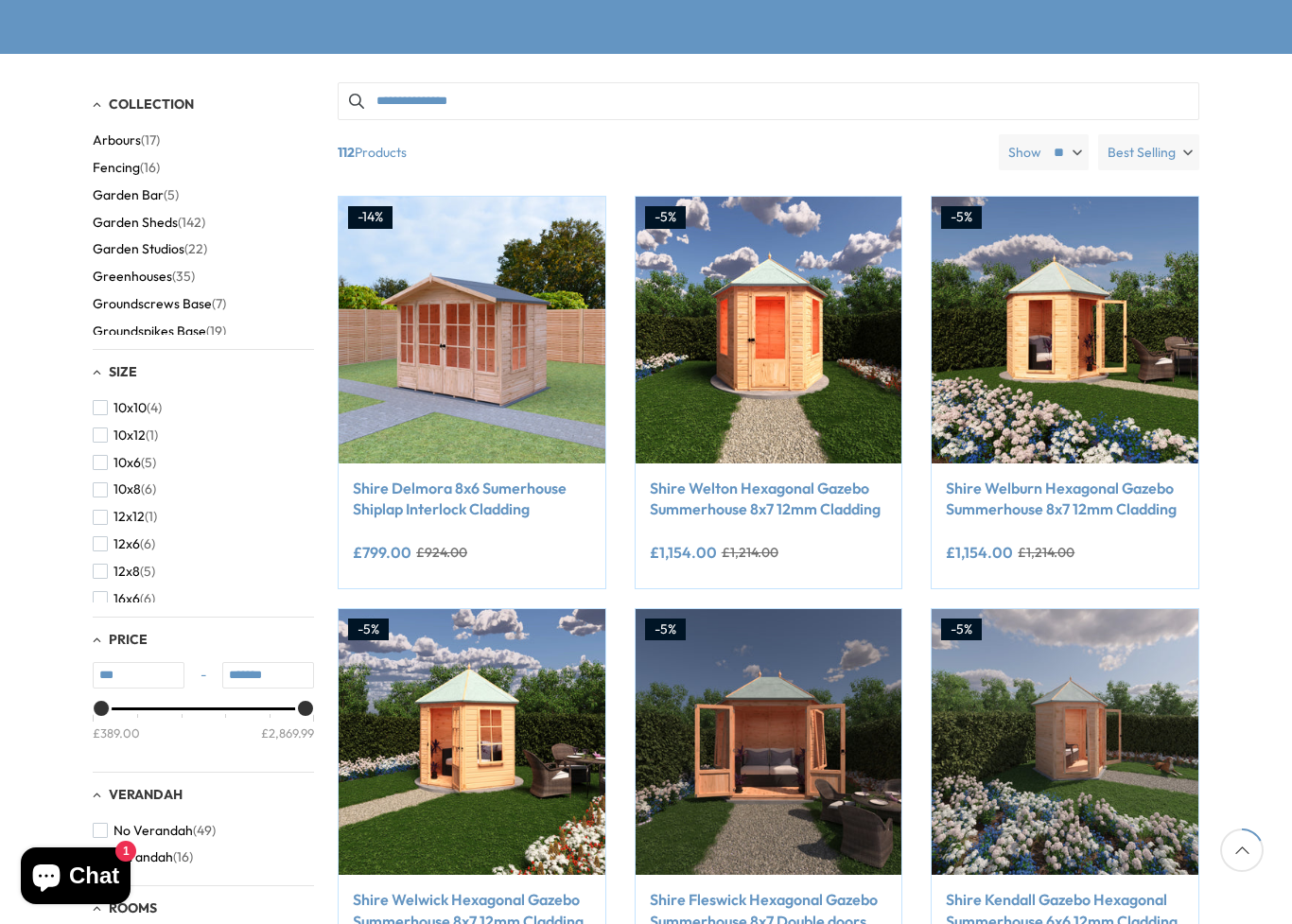 scroll, scrollTop: 369, scrollLeft: 0, axis: vertical 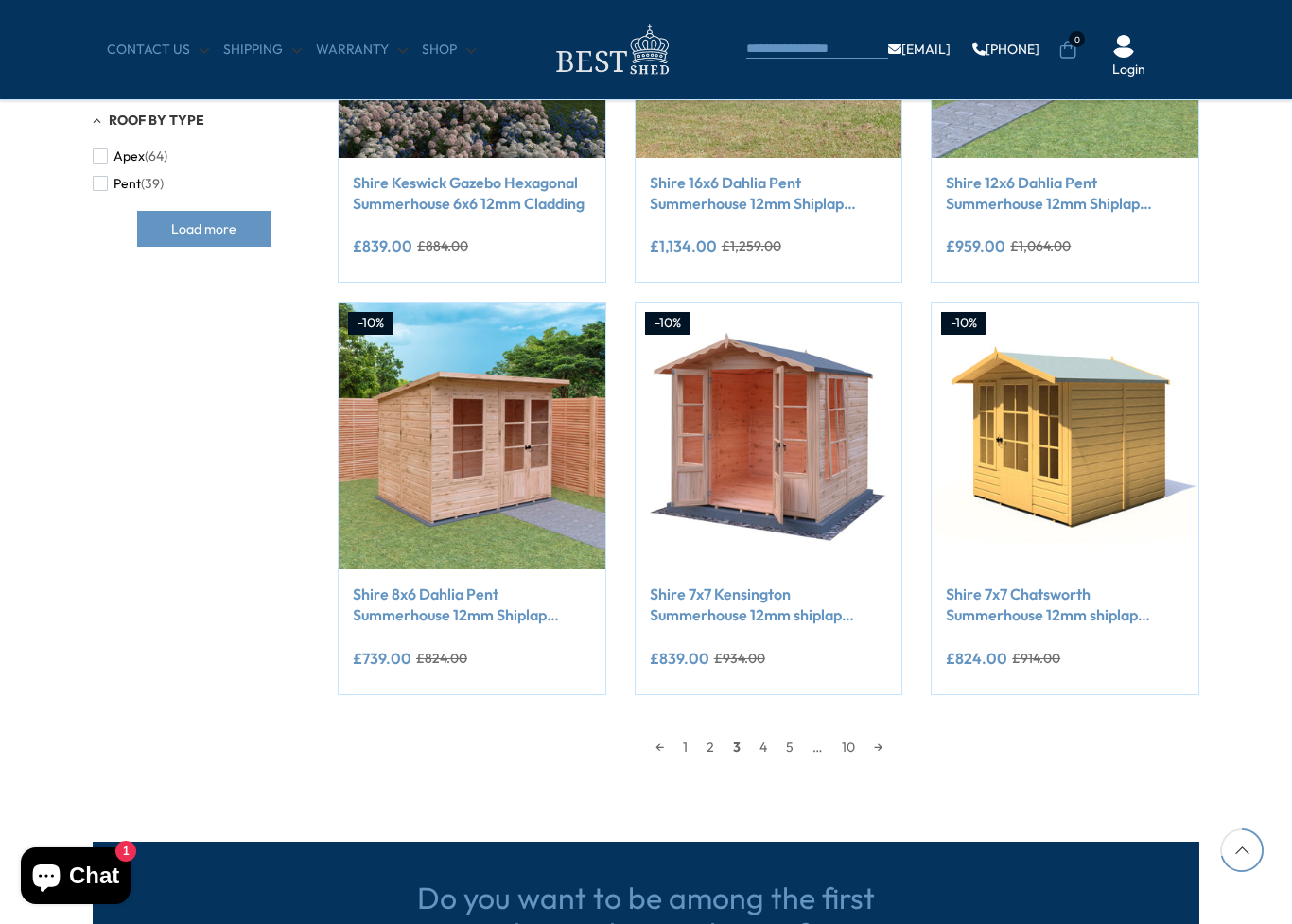 click on "4" at bounding box center [763, 747] 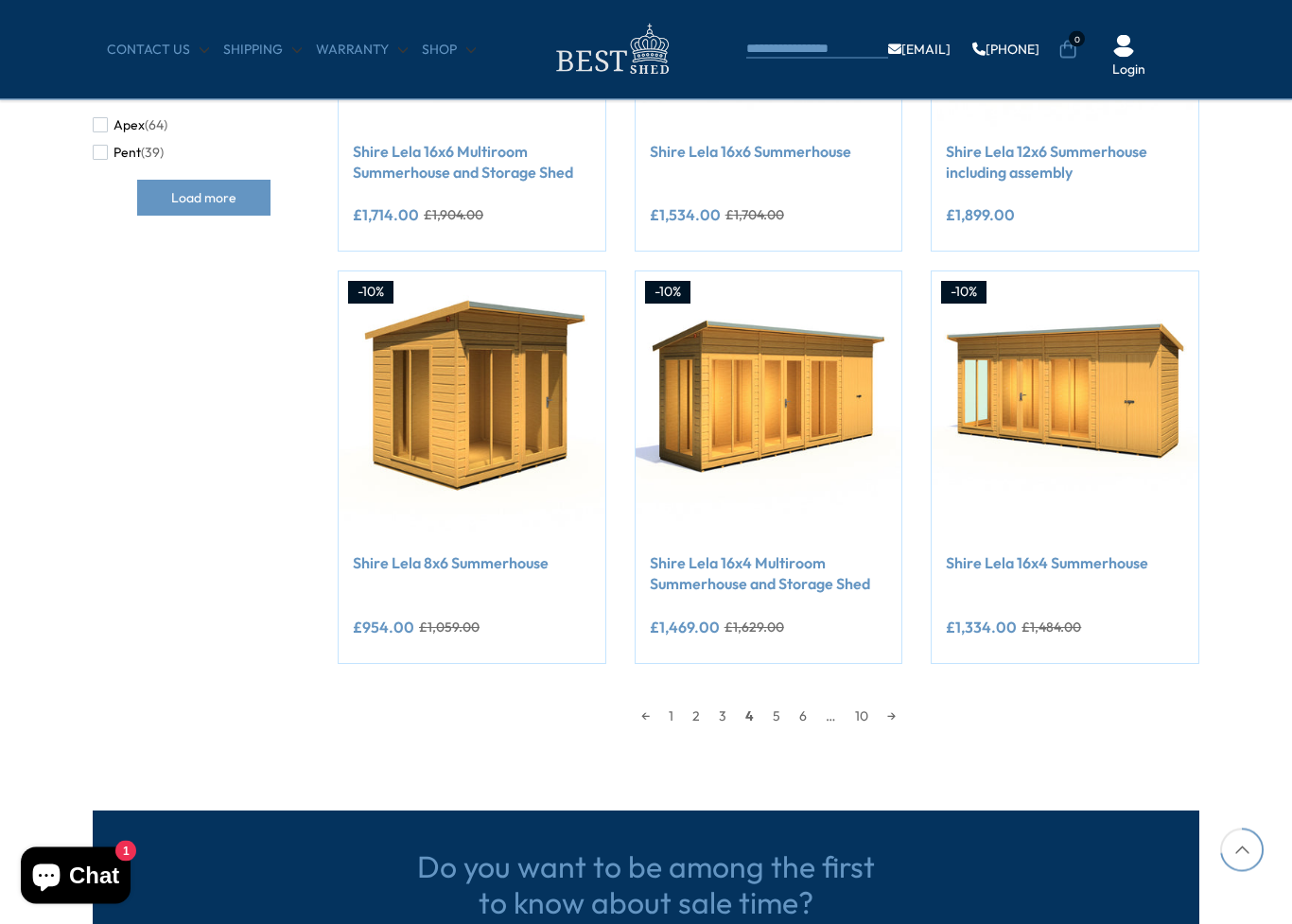 scroll, scrollTop: 1452, scrollLeft: 0, axis: vertical 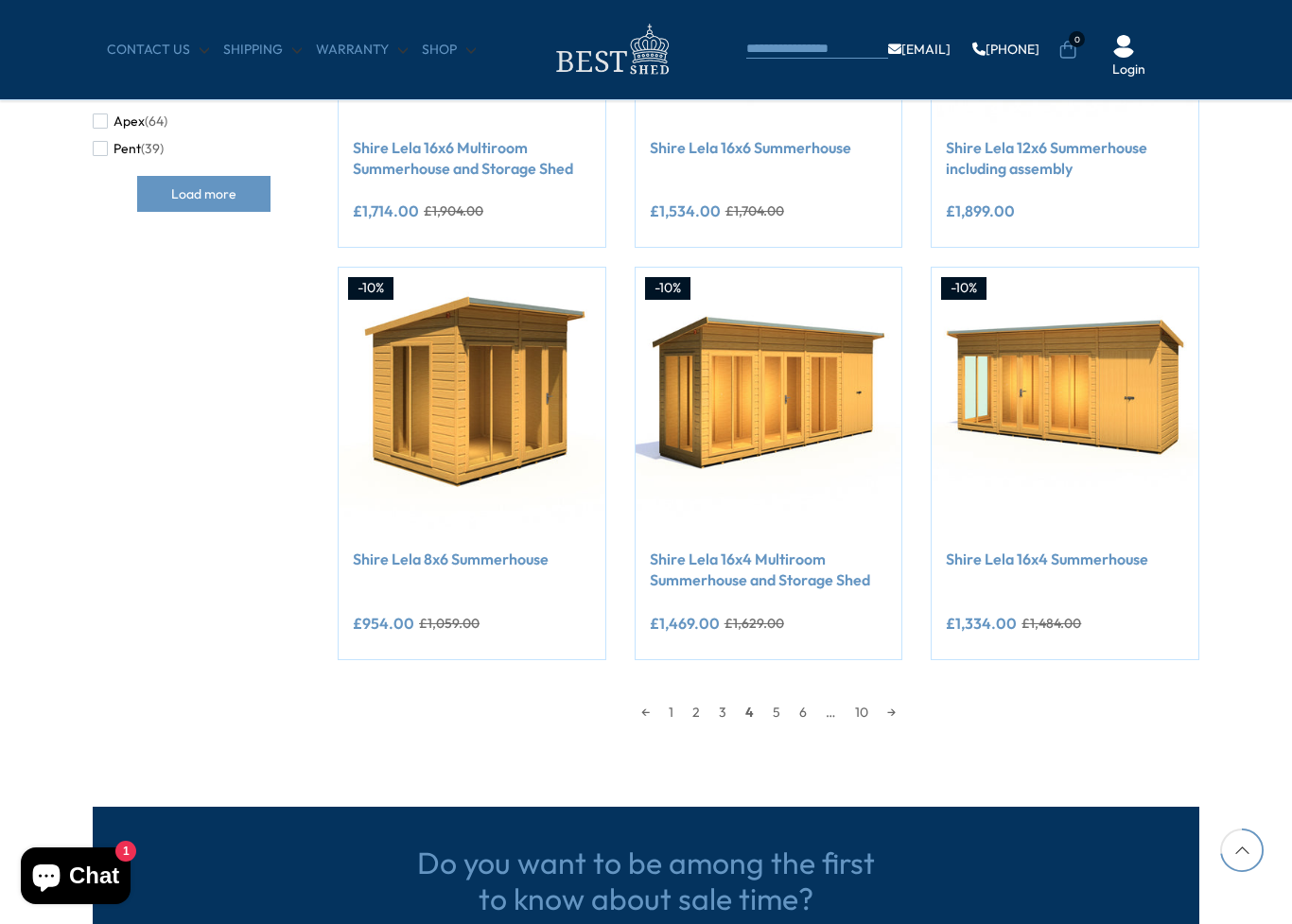 click on "5" at bounding box center [777, 712] 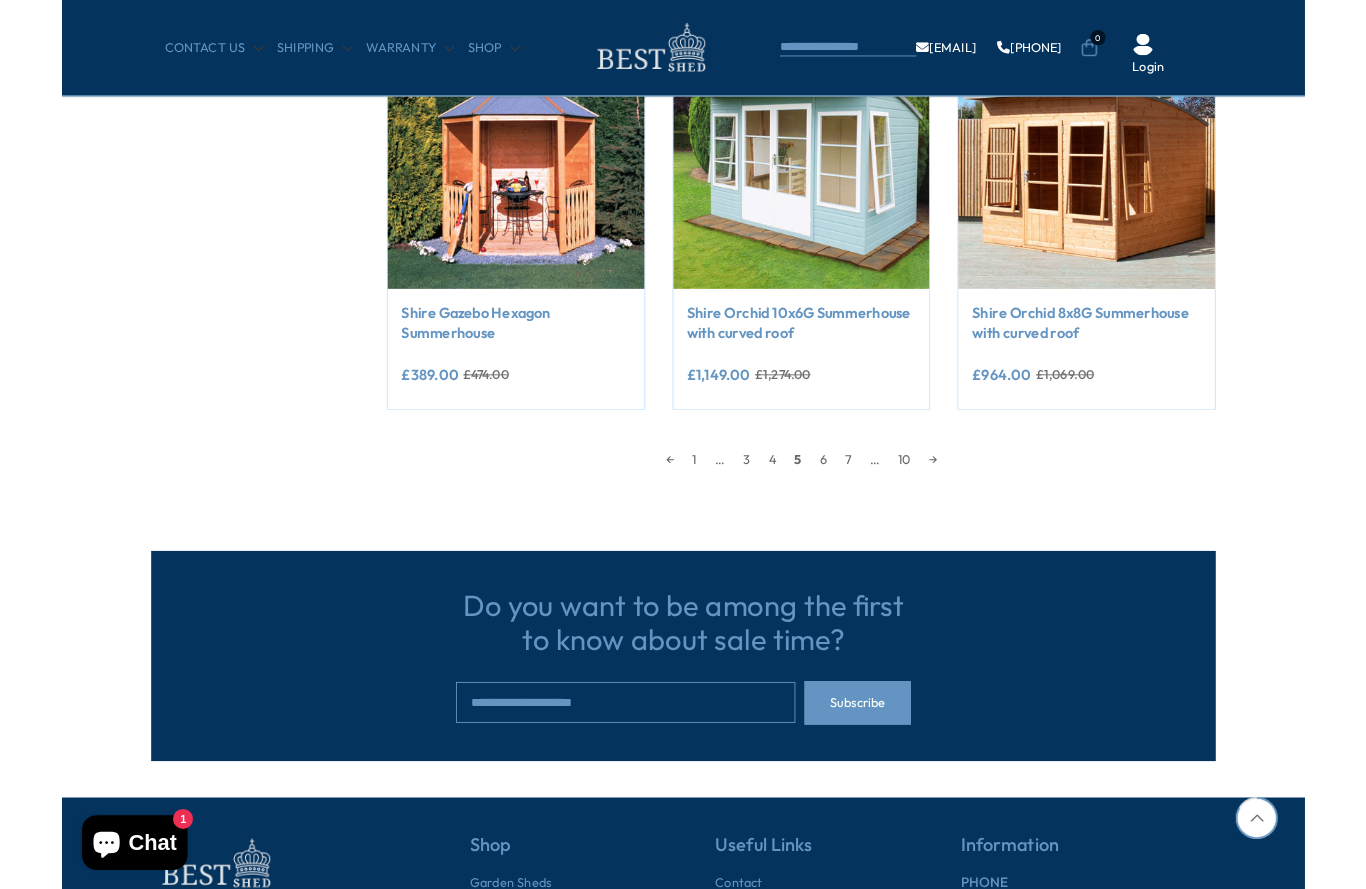scroll, scrollTop: 1740, scrollLeft: 0, axis: vertical 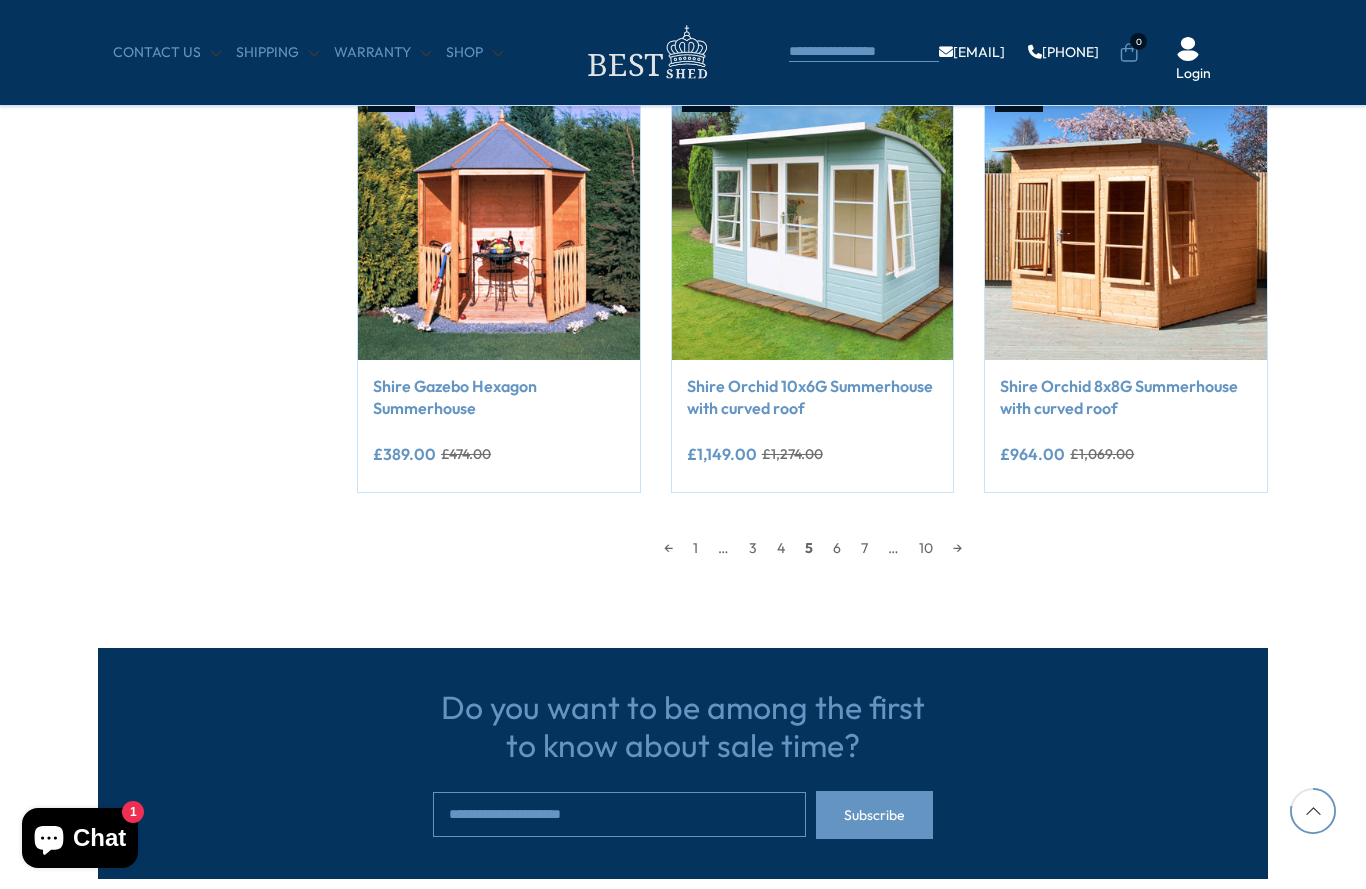 click on "6" at bounding box center (837, 548) 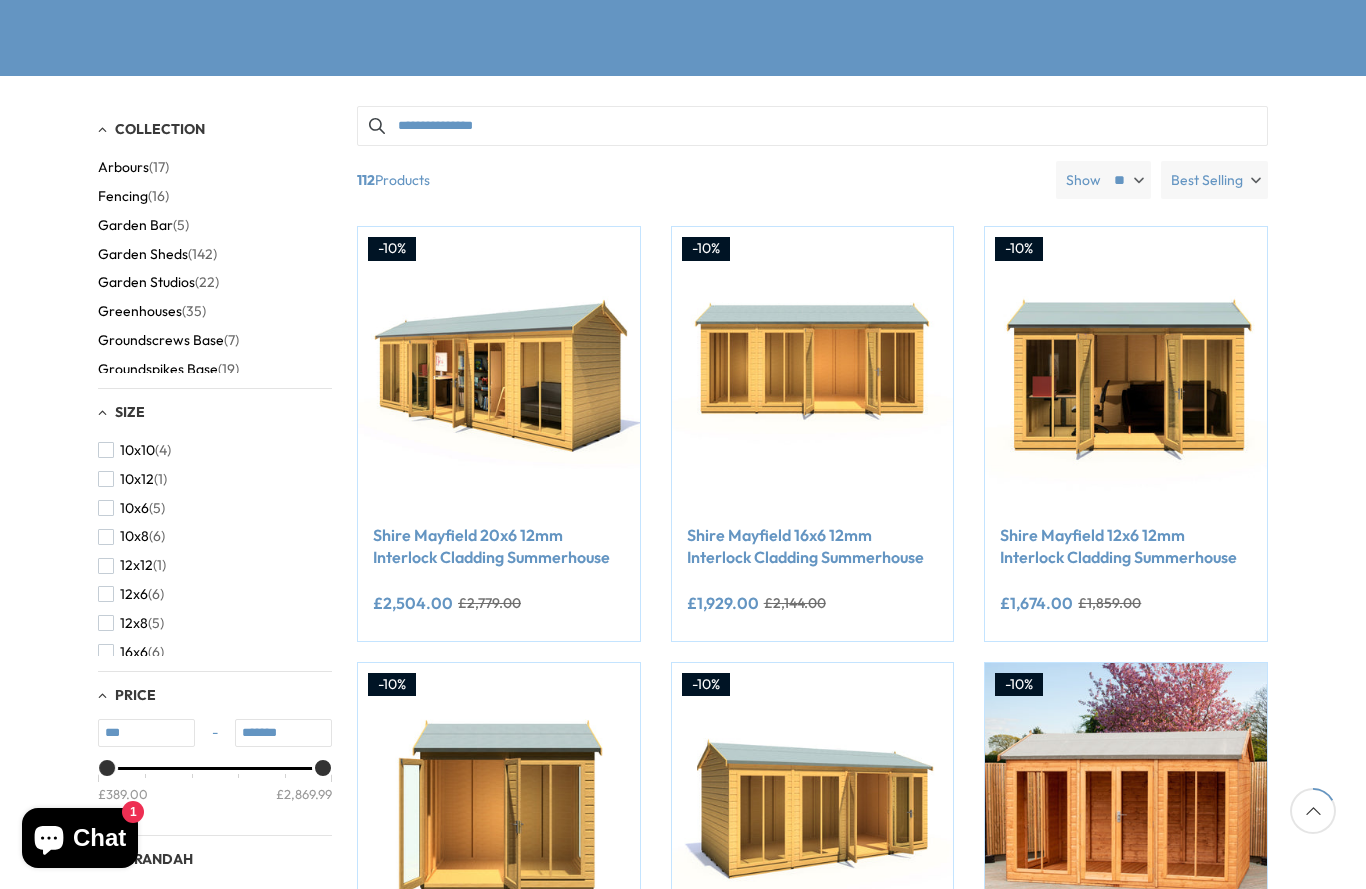 scroll, scrollTop: 390, scrollLeft: 0, axis: vertical 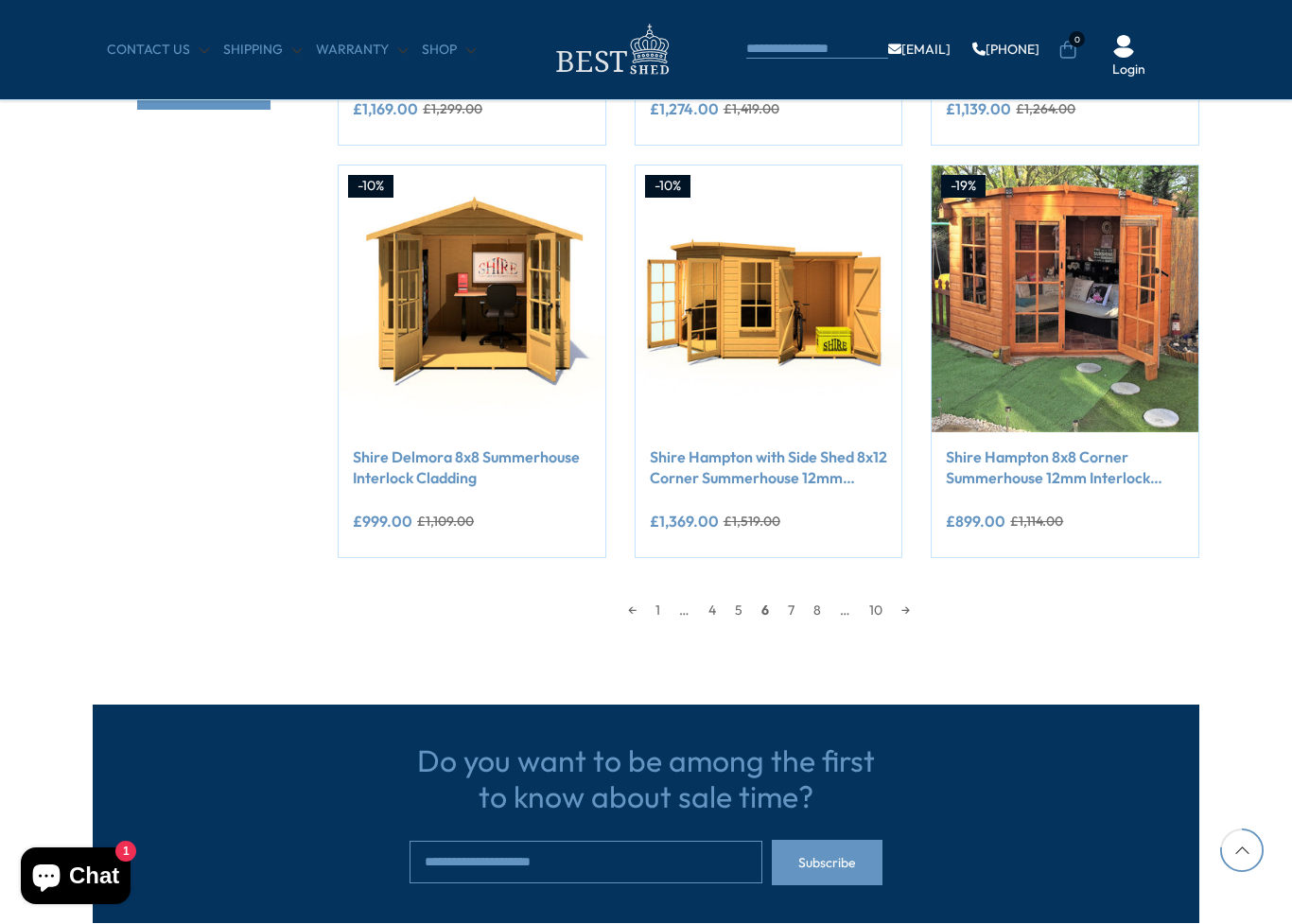 click on "7" at bounding box center (791, 610) 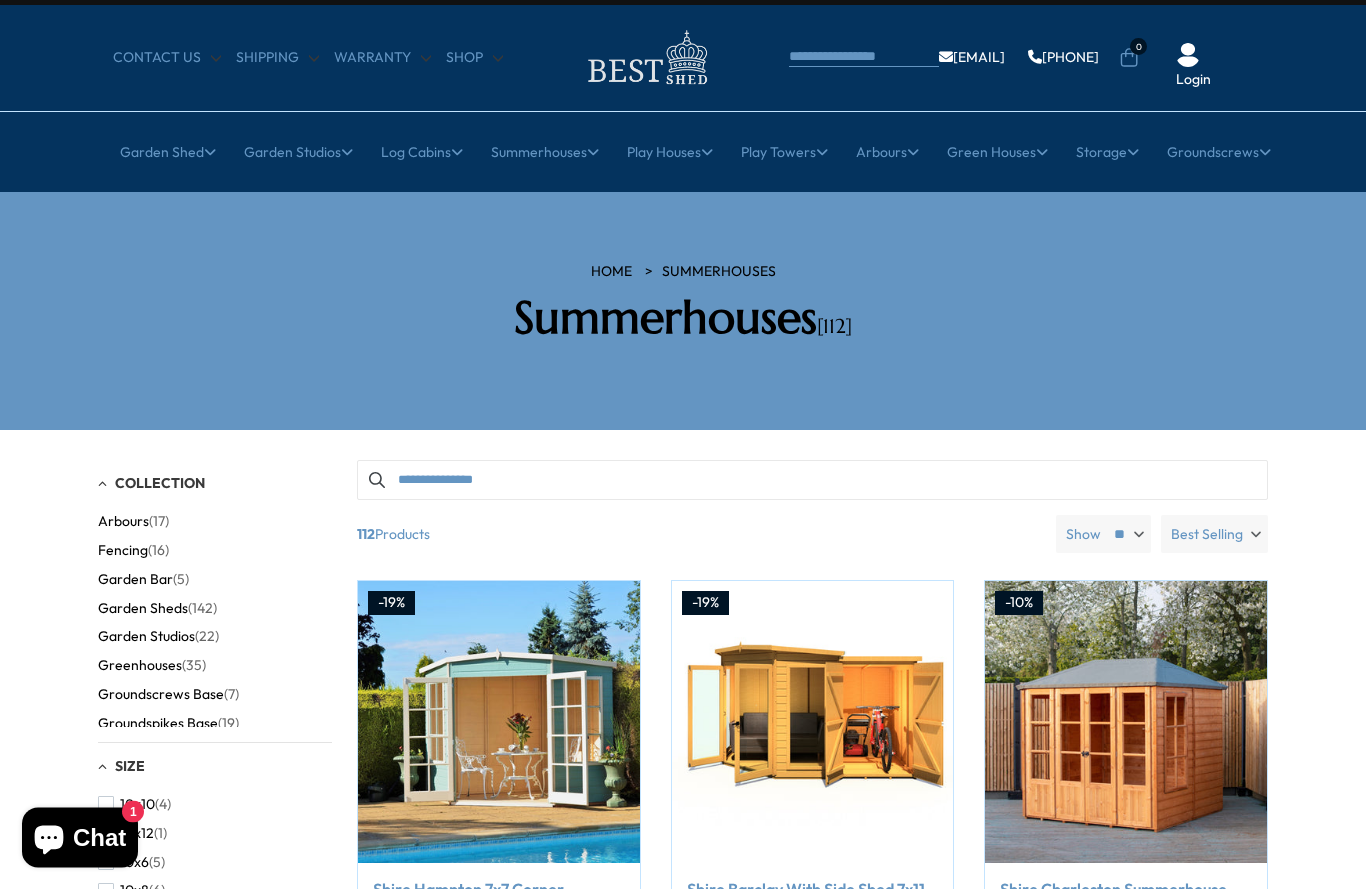 scroll, scrollTop: 0, scrollLeft: 0, axis: both 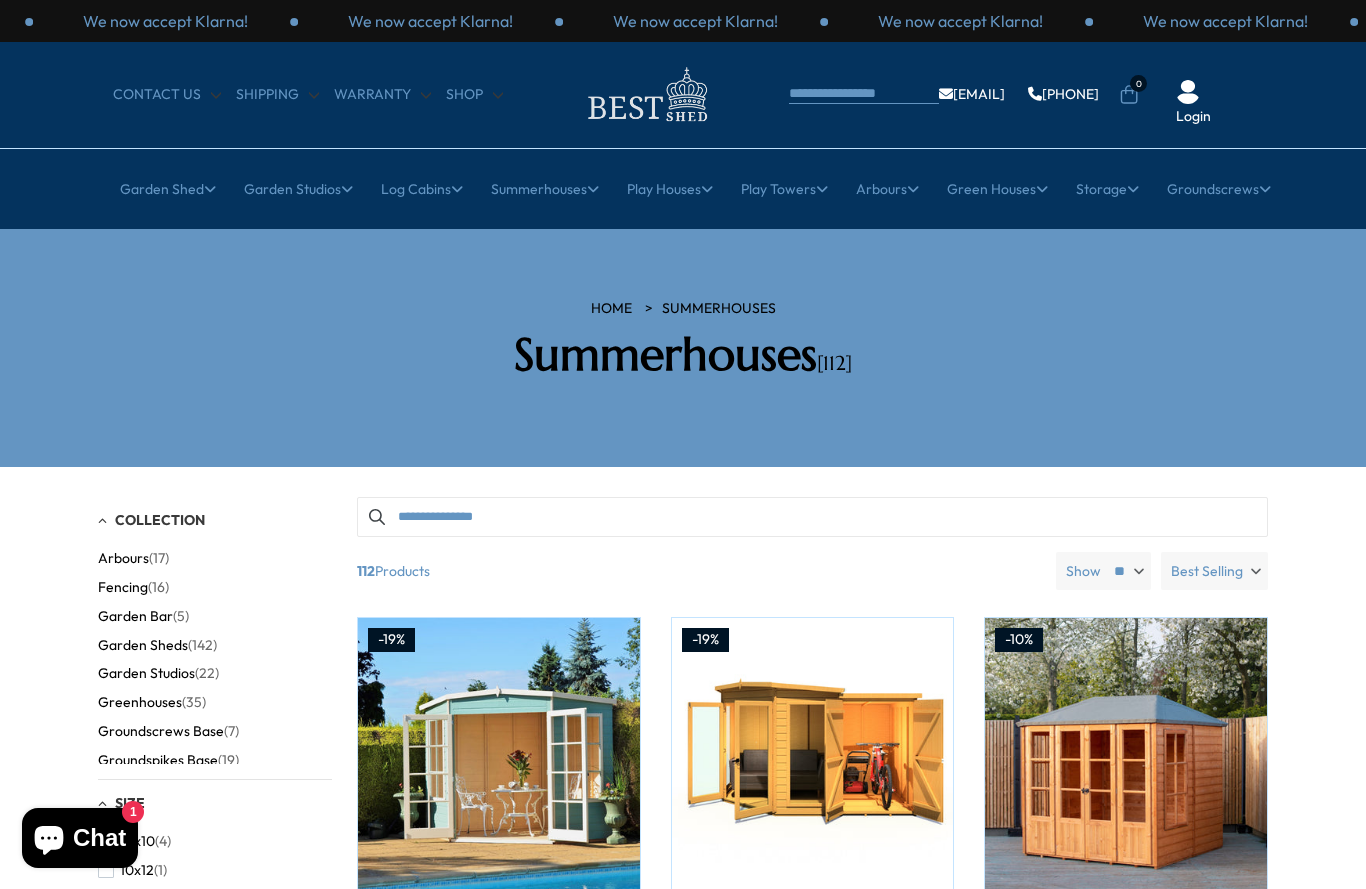 click on "All Sheds" at bounding box center (282, 312) 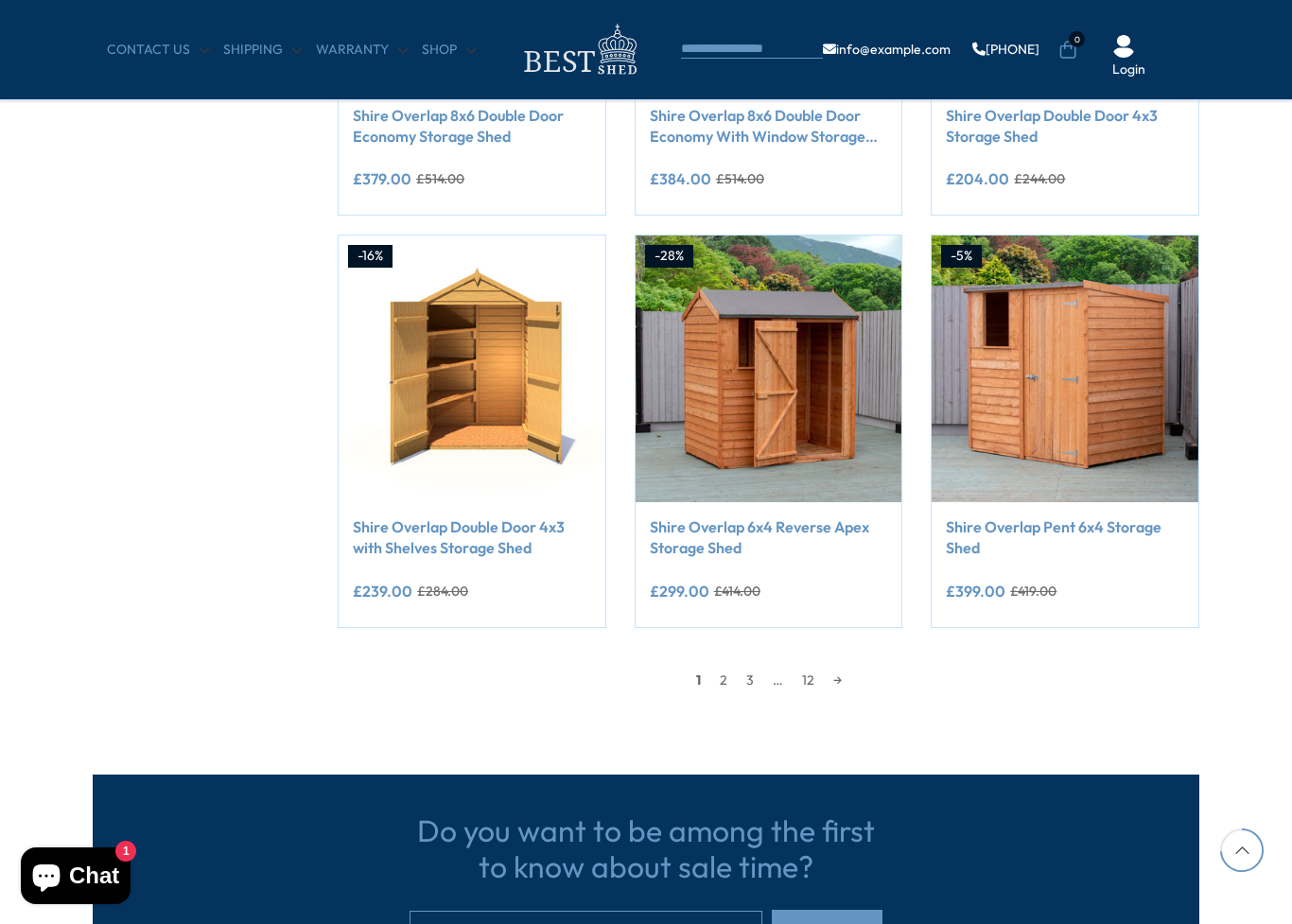 scroll, scrollTop: 1519, scrollLeft: 0, axis: vertical 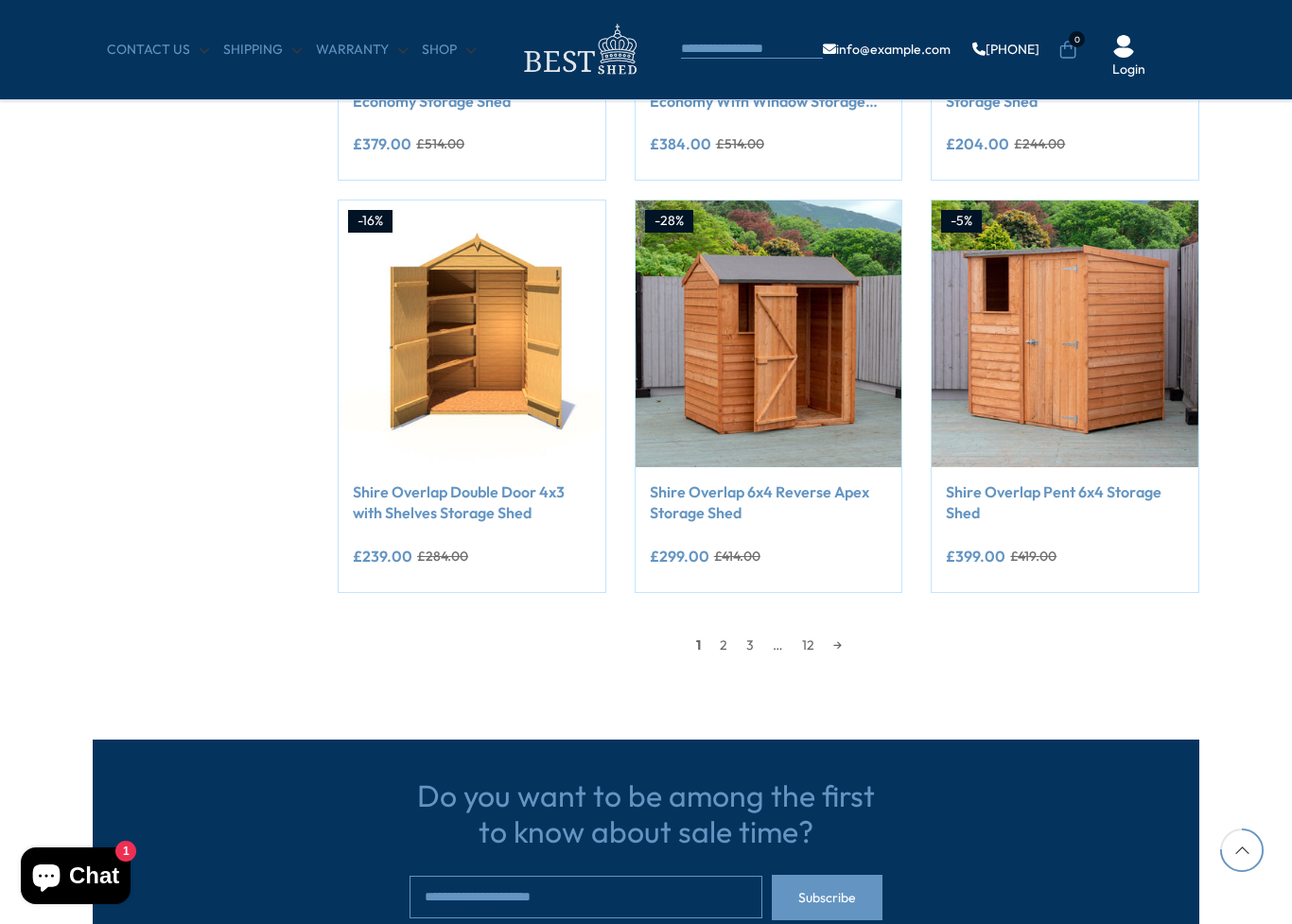 click on "2" at bounding box center [724, 645] 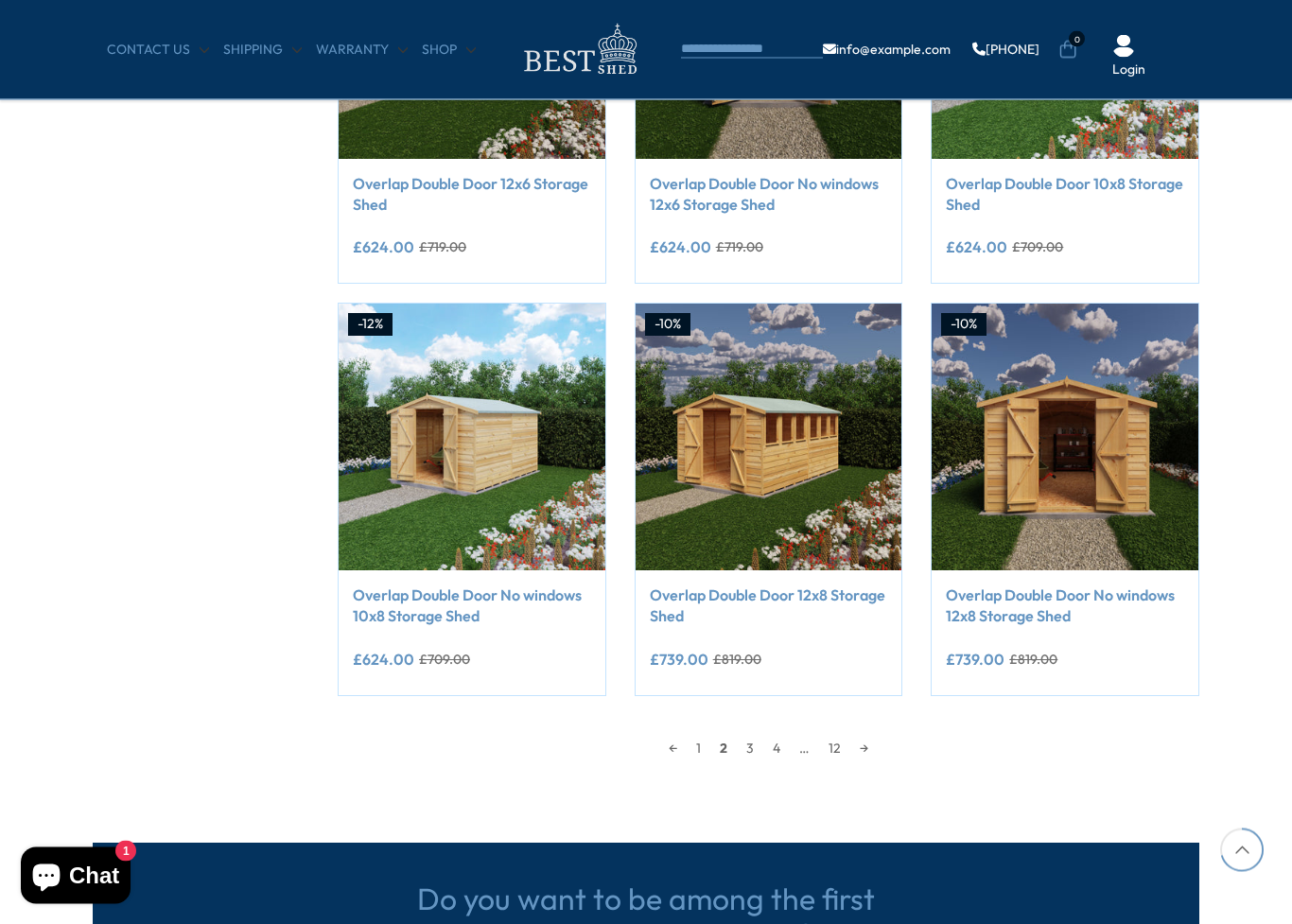 scroll, scrollTop: 1417, scrollLeft: 0, axis: vertical 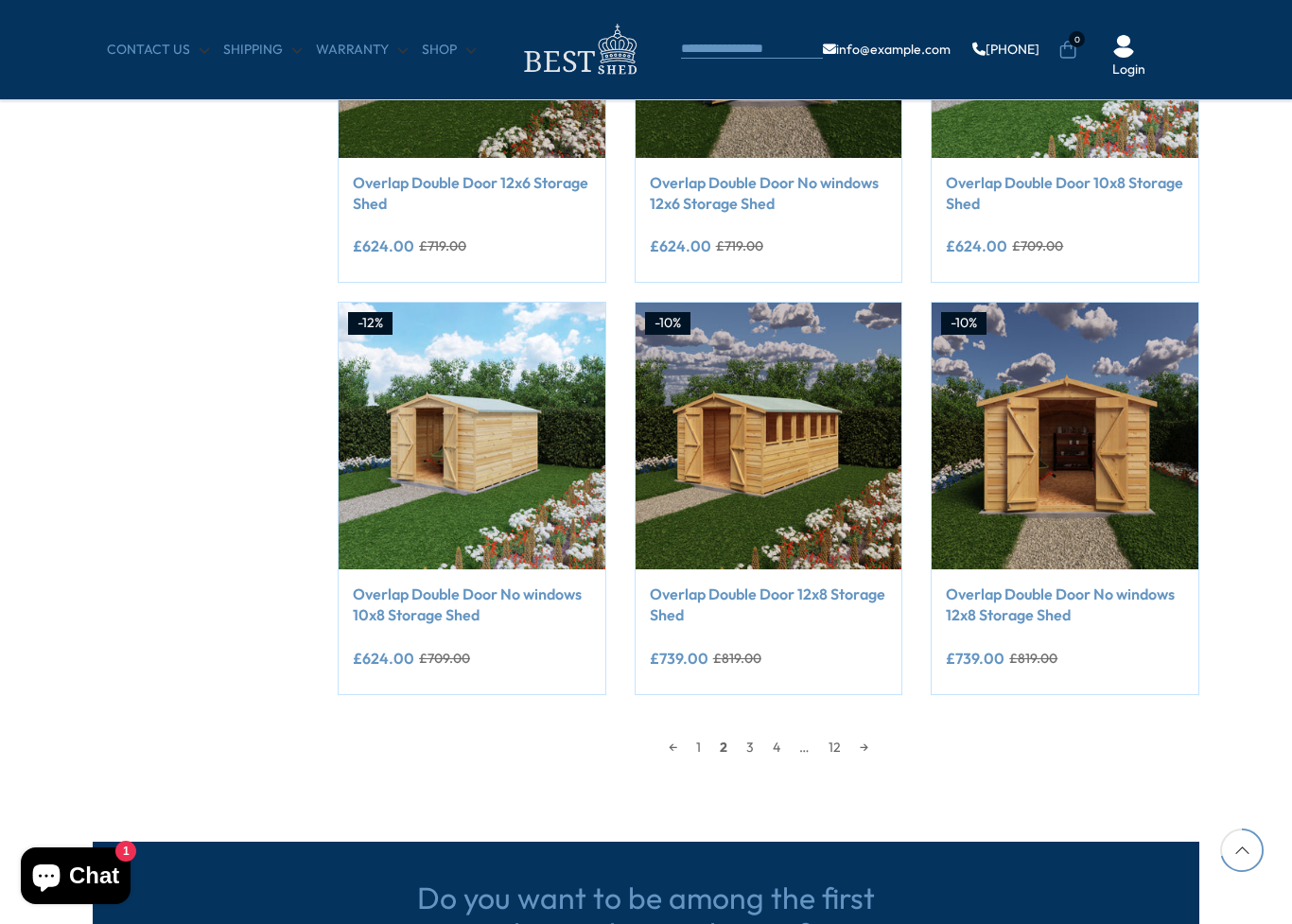 click on "3" at bounding box center (750, 747) 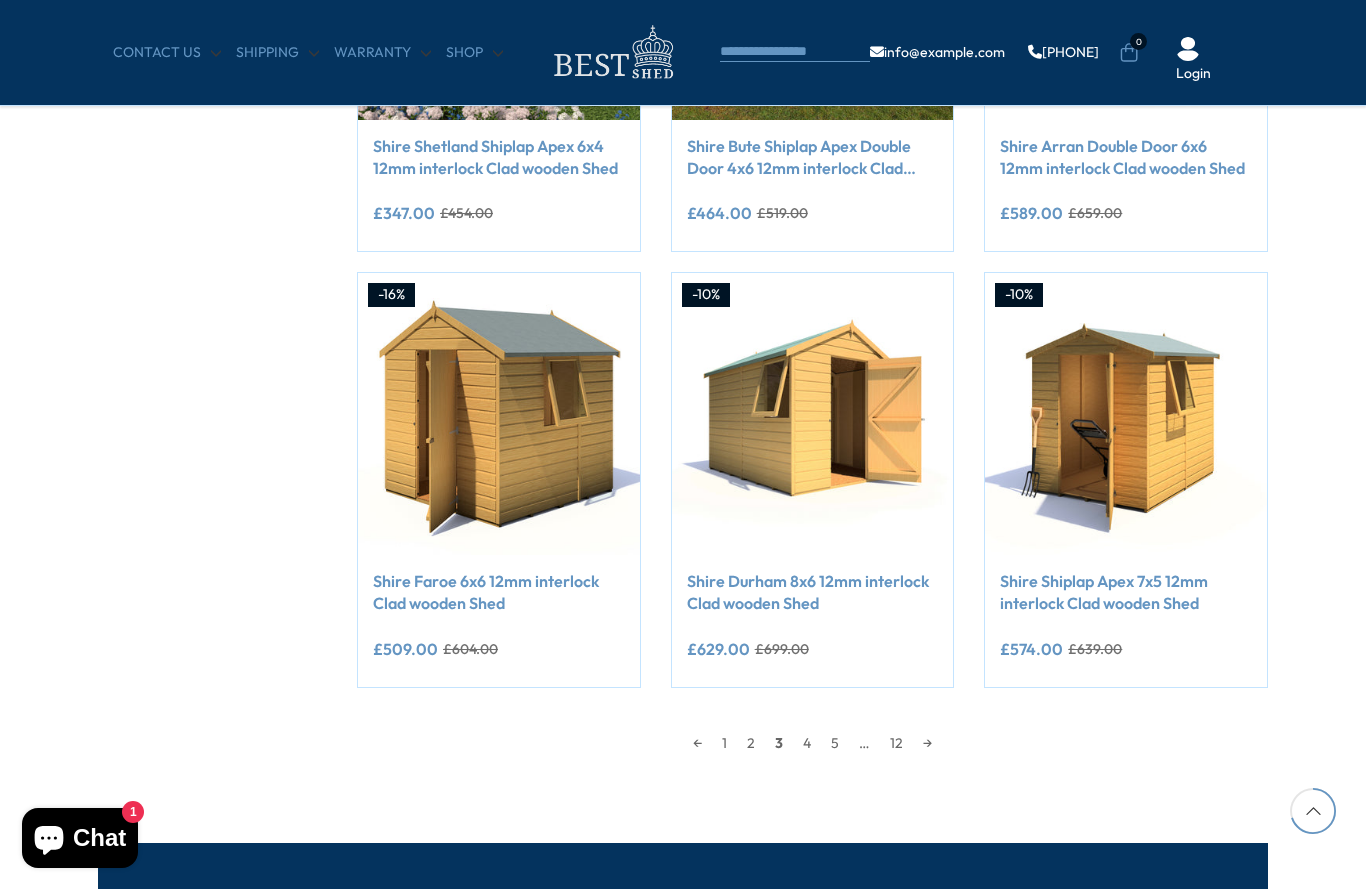 scroll, scrollTop: 1544, scrollLeft: 0, axis: vertical 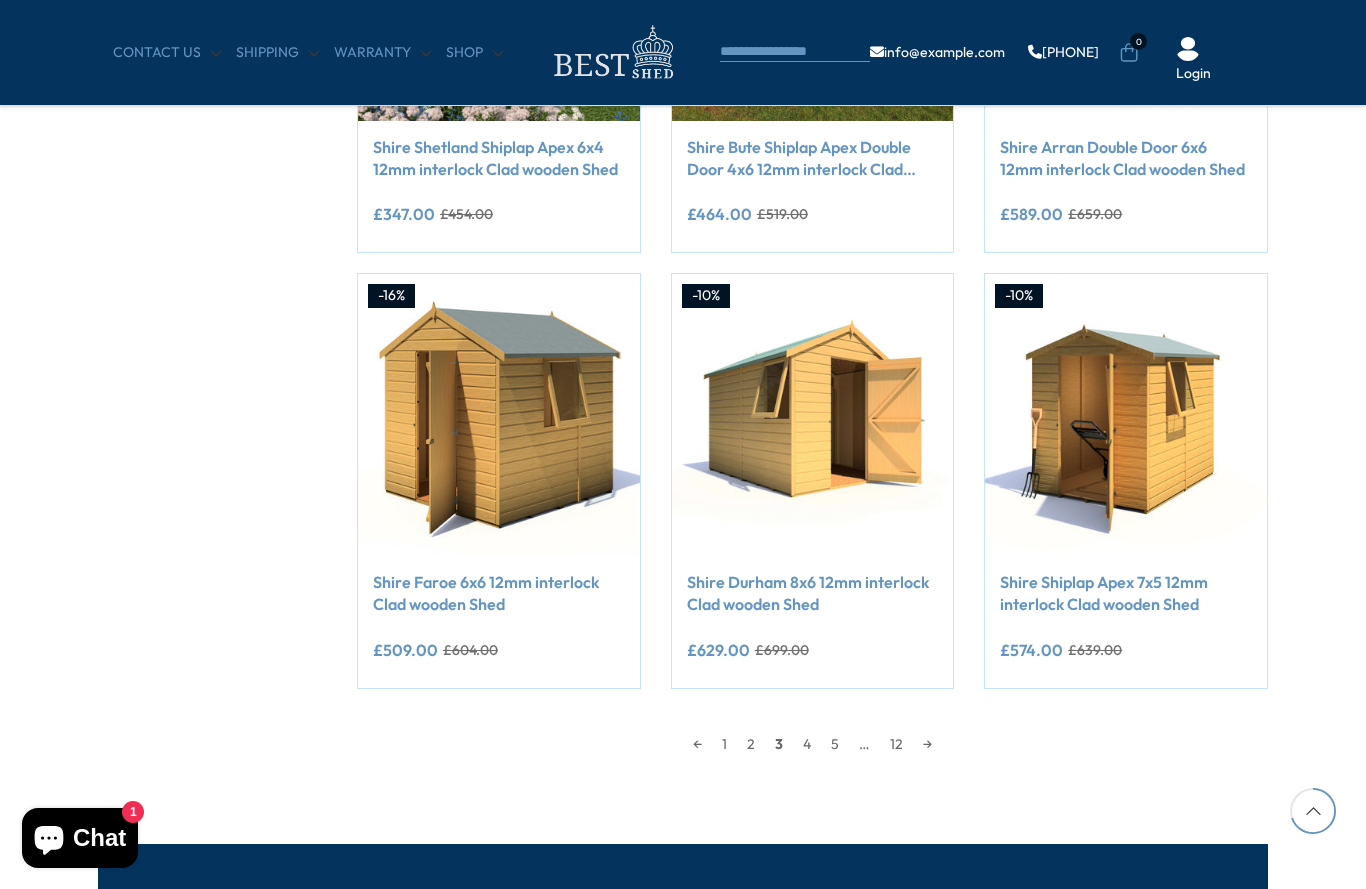 click on "4" at bounding box center [807, 744] 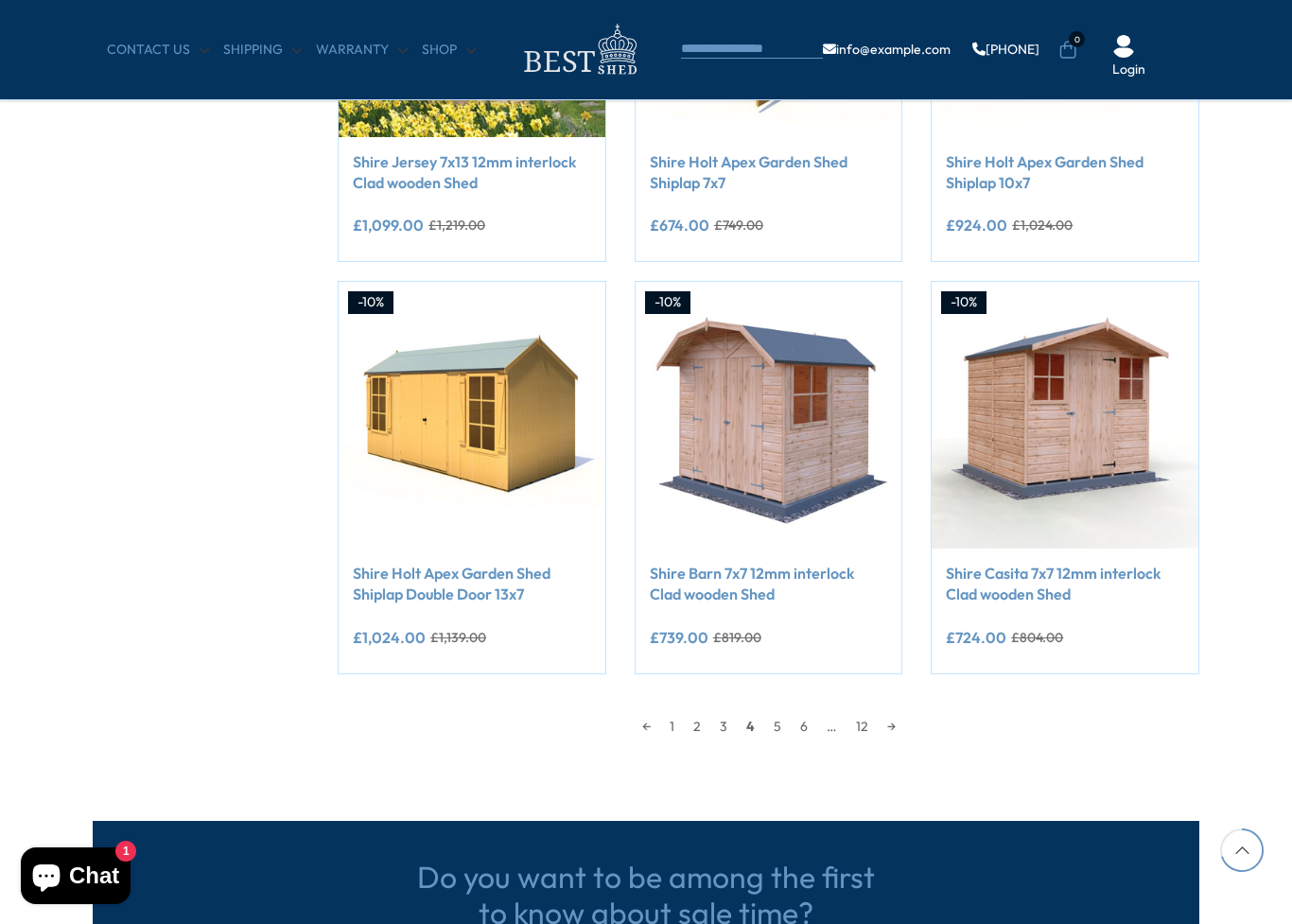 scroll, scrollTop: 1462, scrollLeft: 0, axis: vertical 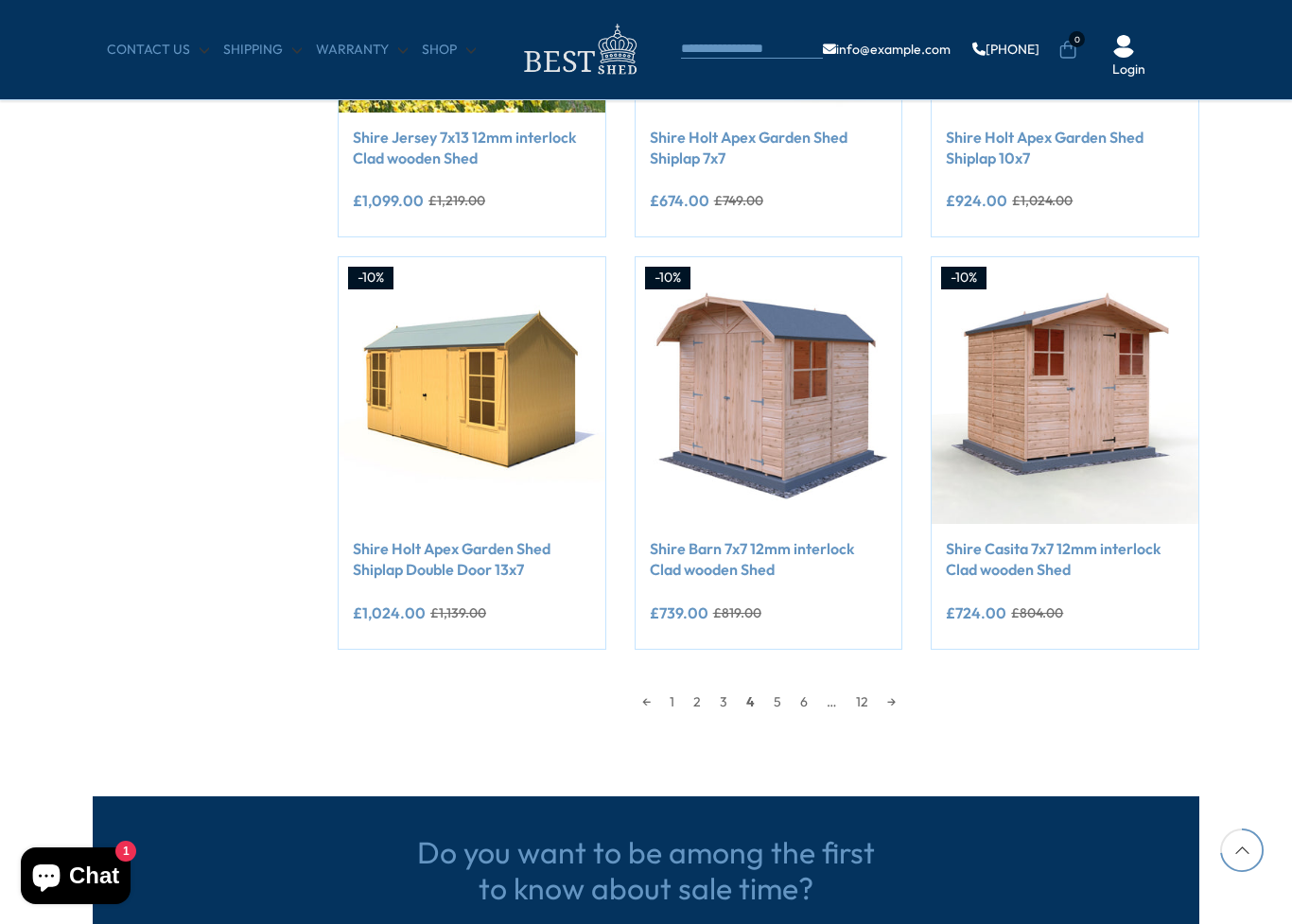 click on "5" at bounding box center (777, 702) 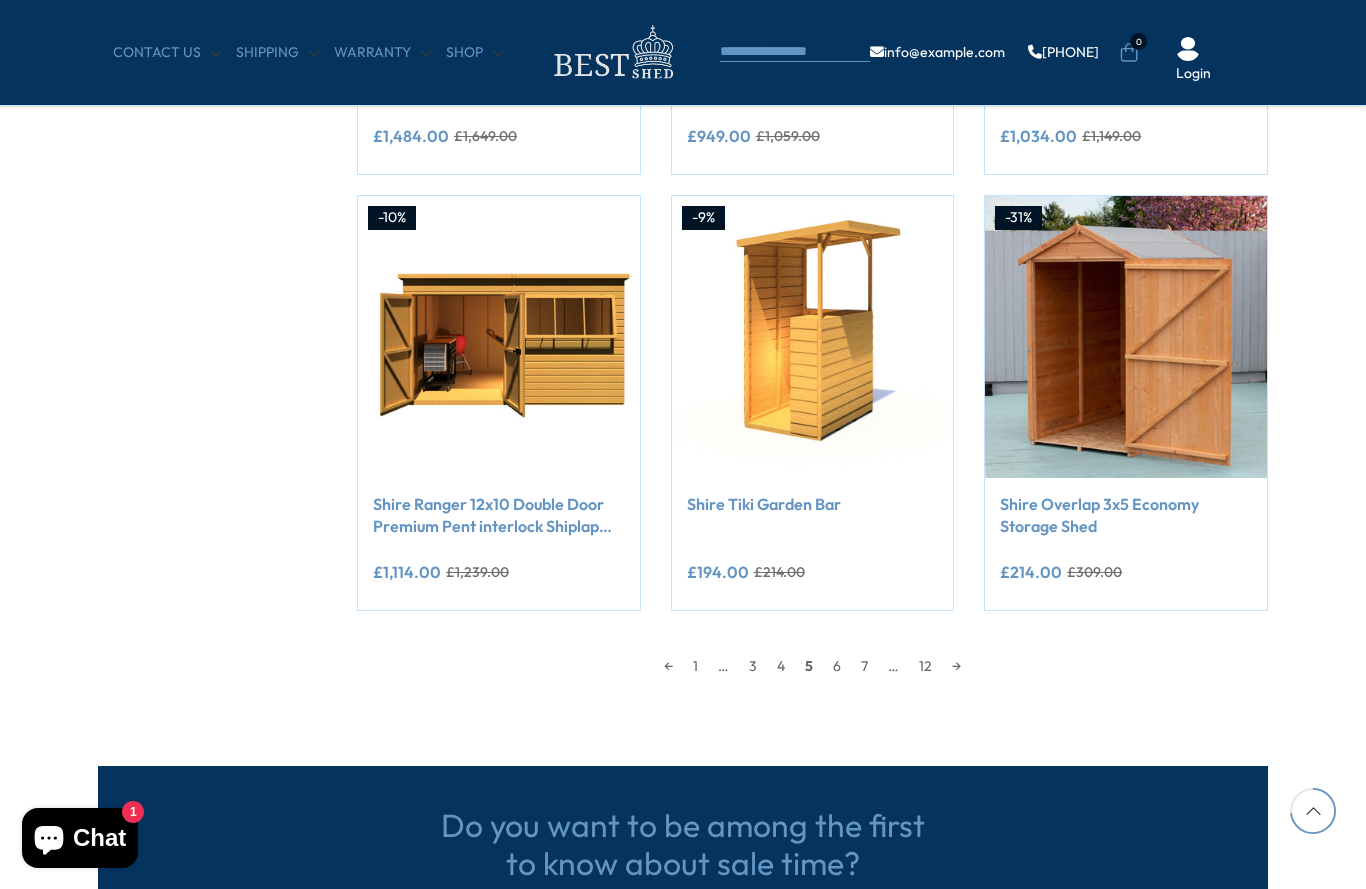 scroll, scrollTop: 1621, scrollLeft: 0, axis: vertical 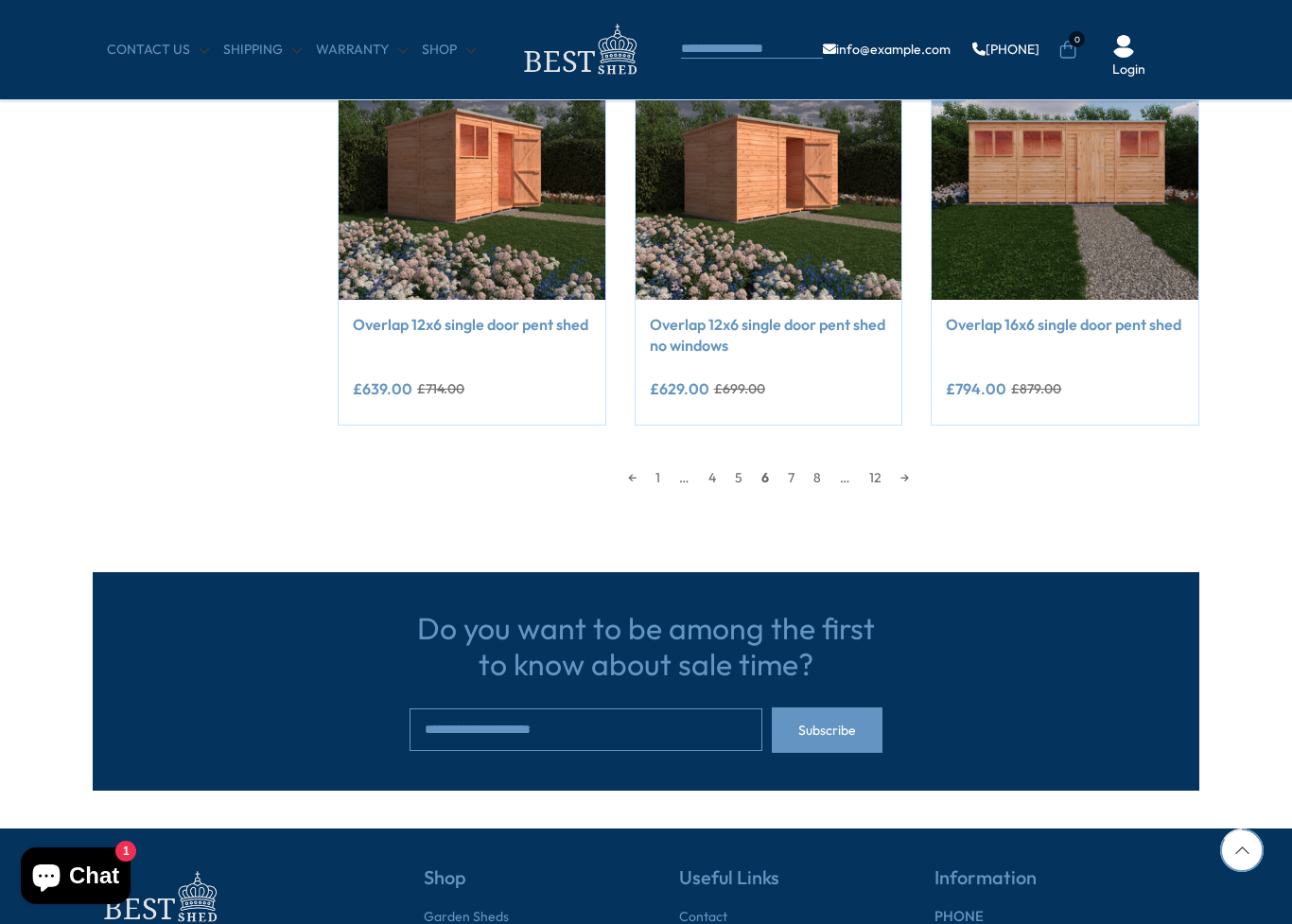 click on "7" at bounding box center [791, 478] 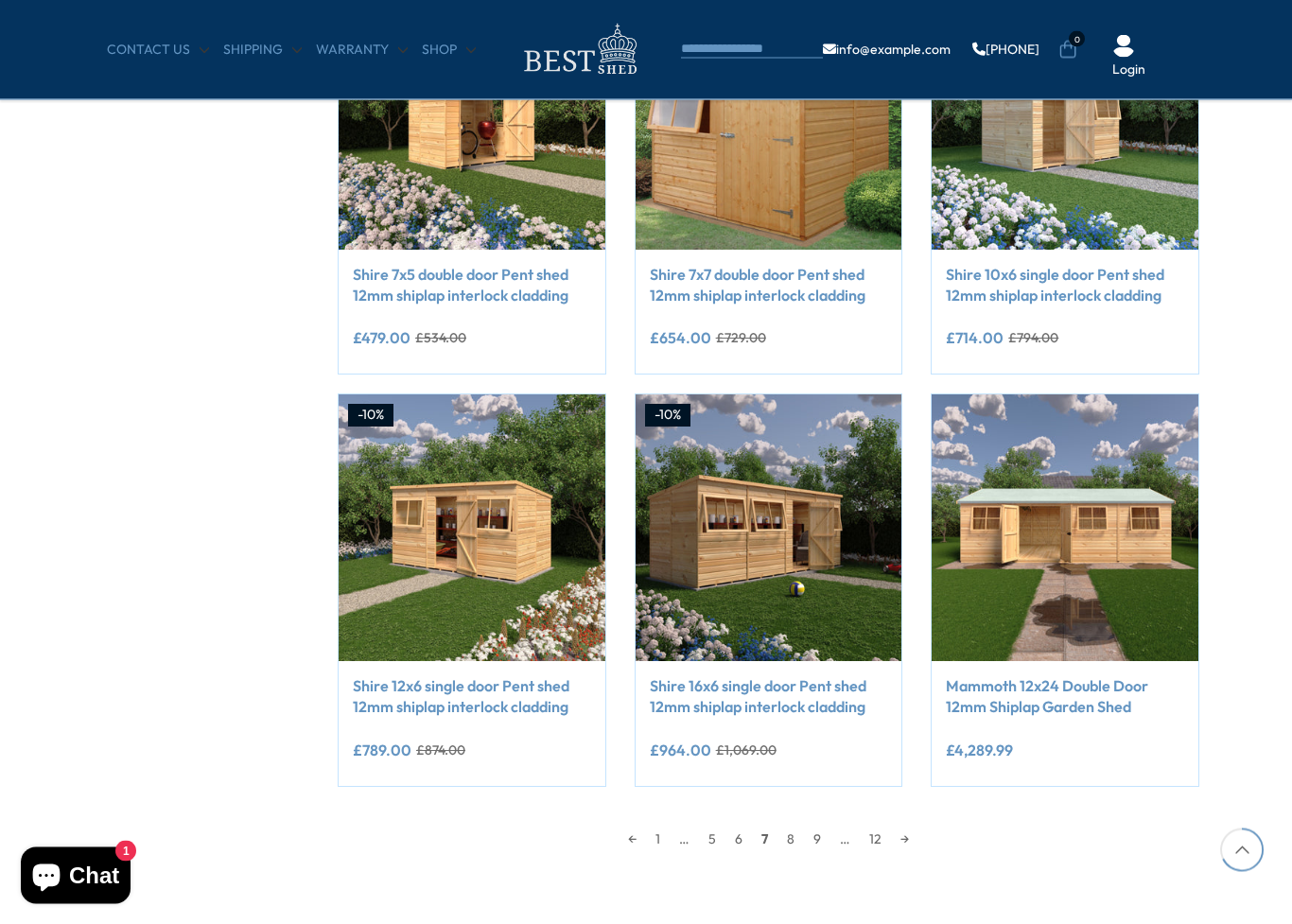 scroll, scrollTop: 1359, scrollLeft: 0, axis: vertical 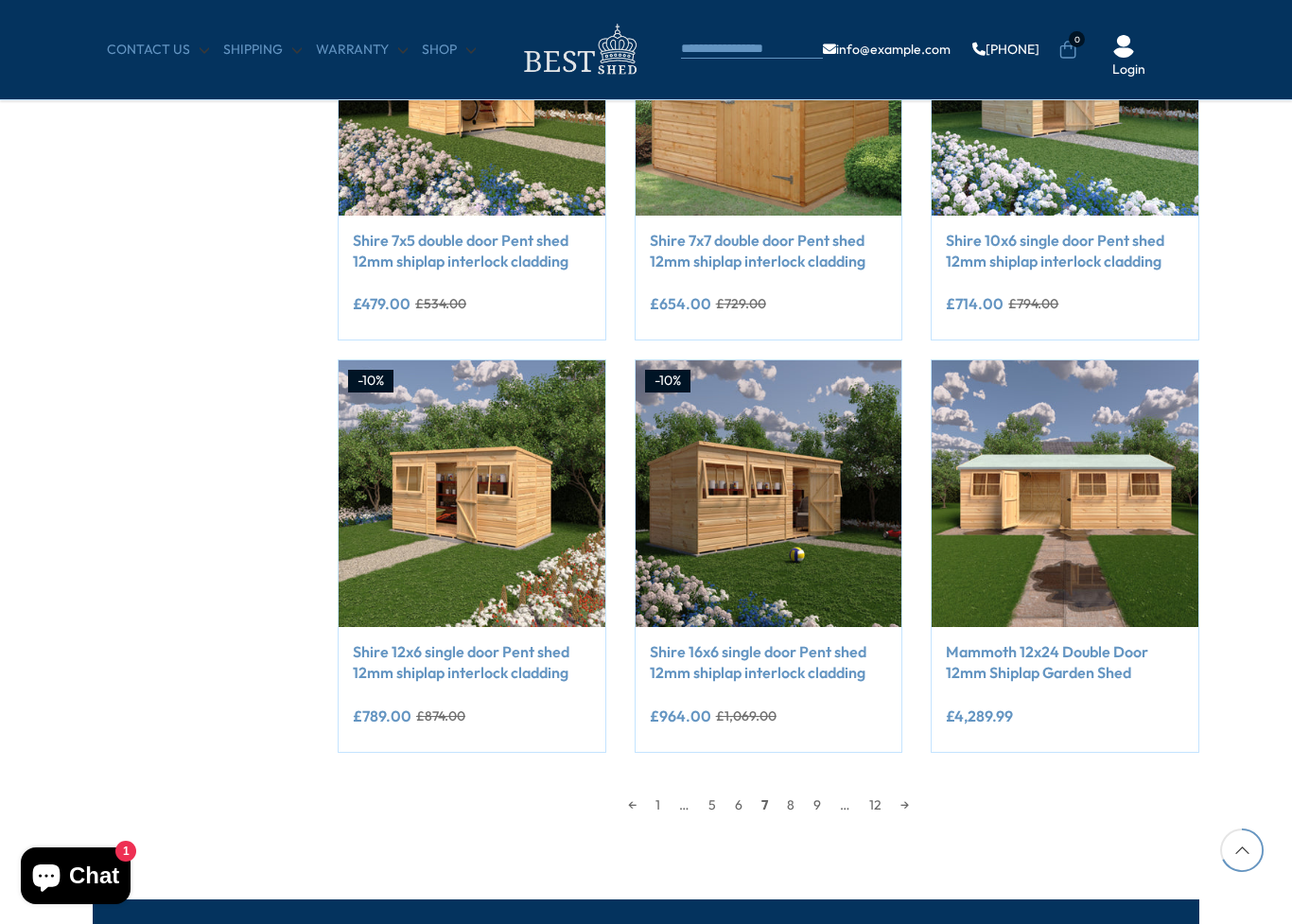 click on "8" at bounding box center [791, 805] 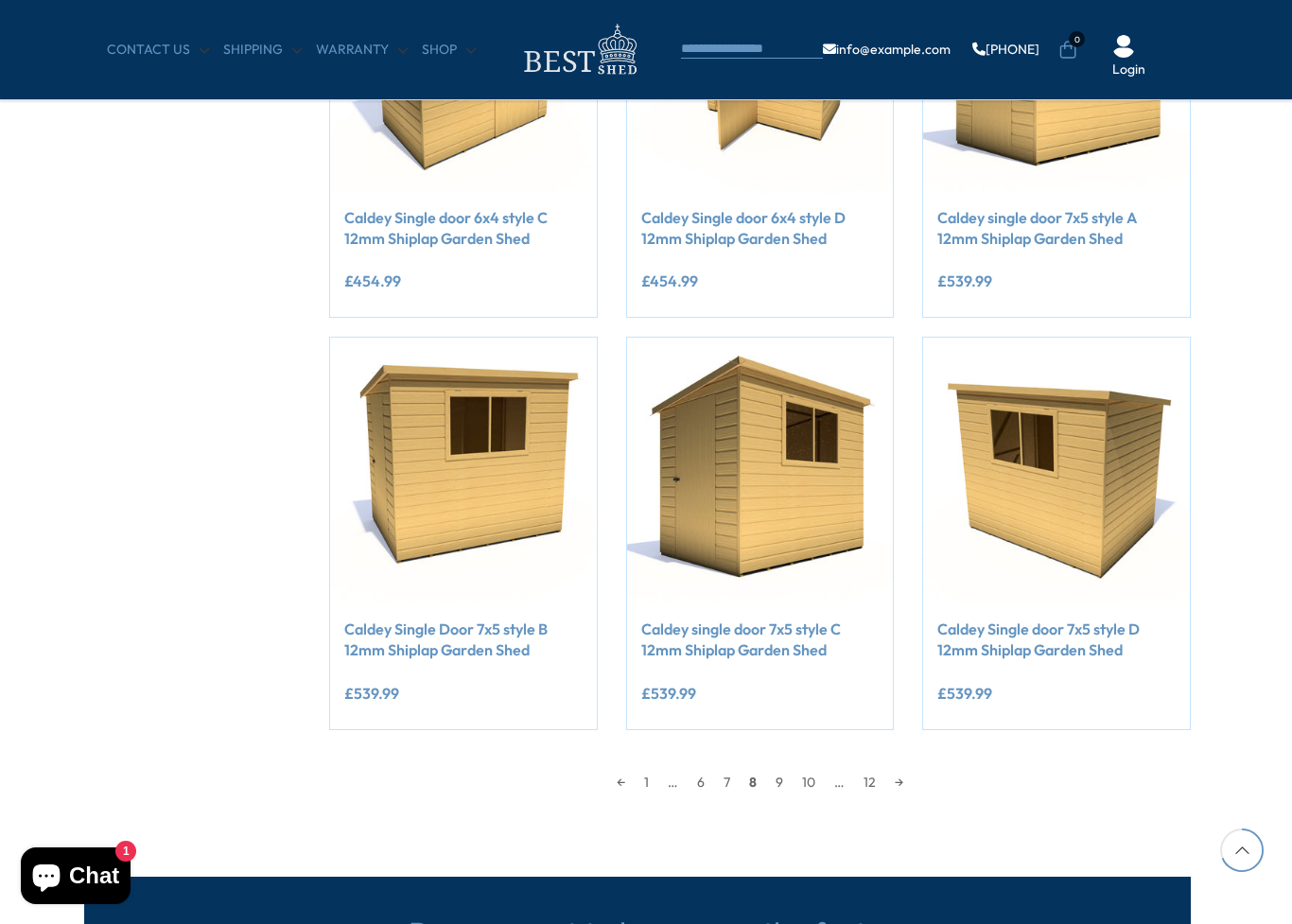 scroll, scrollTop: 1381, scrollLeft: 8, axis: both 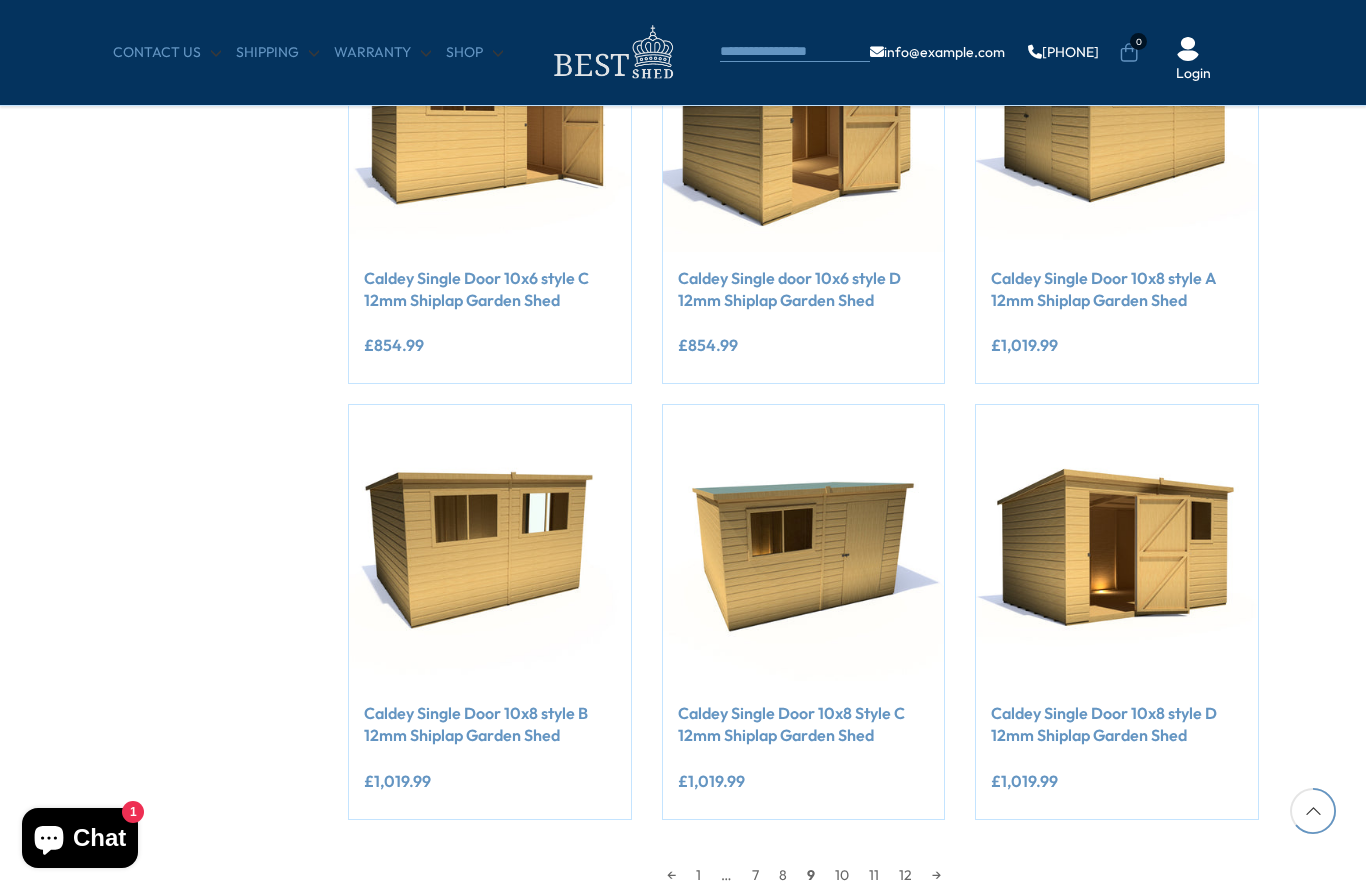 click on "10" at bounding box center (842, 875) 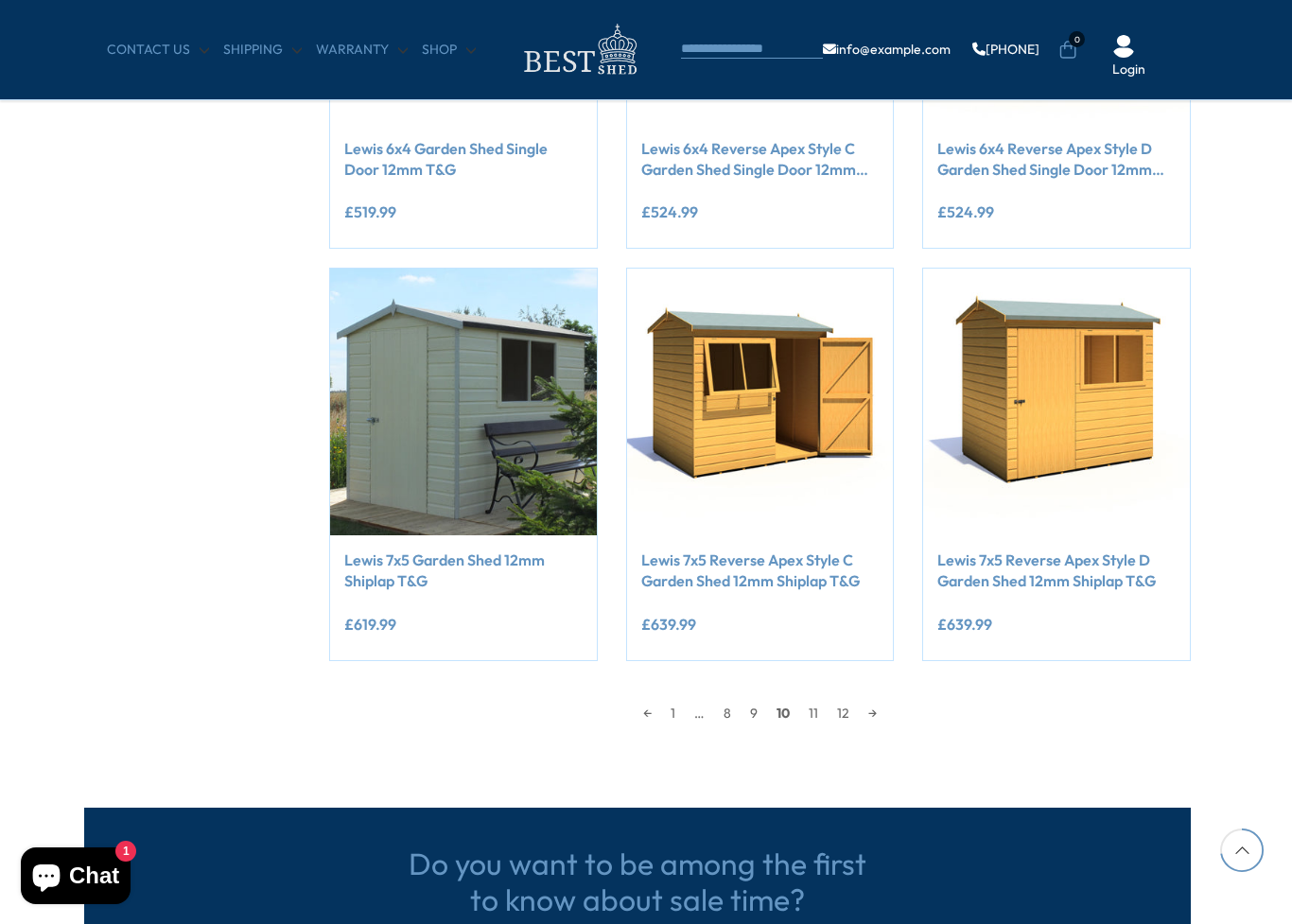 scroll, scrollTop: 1450, scrollLeft: 9, axis: both 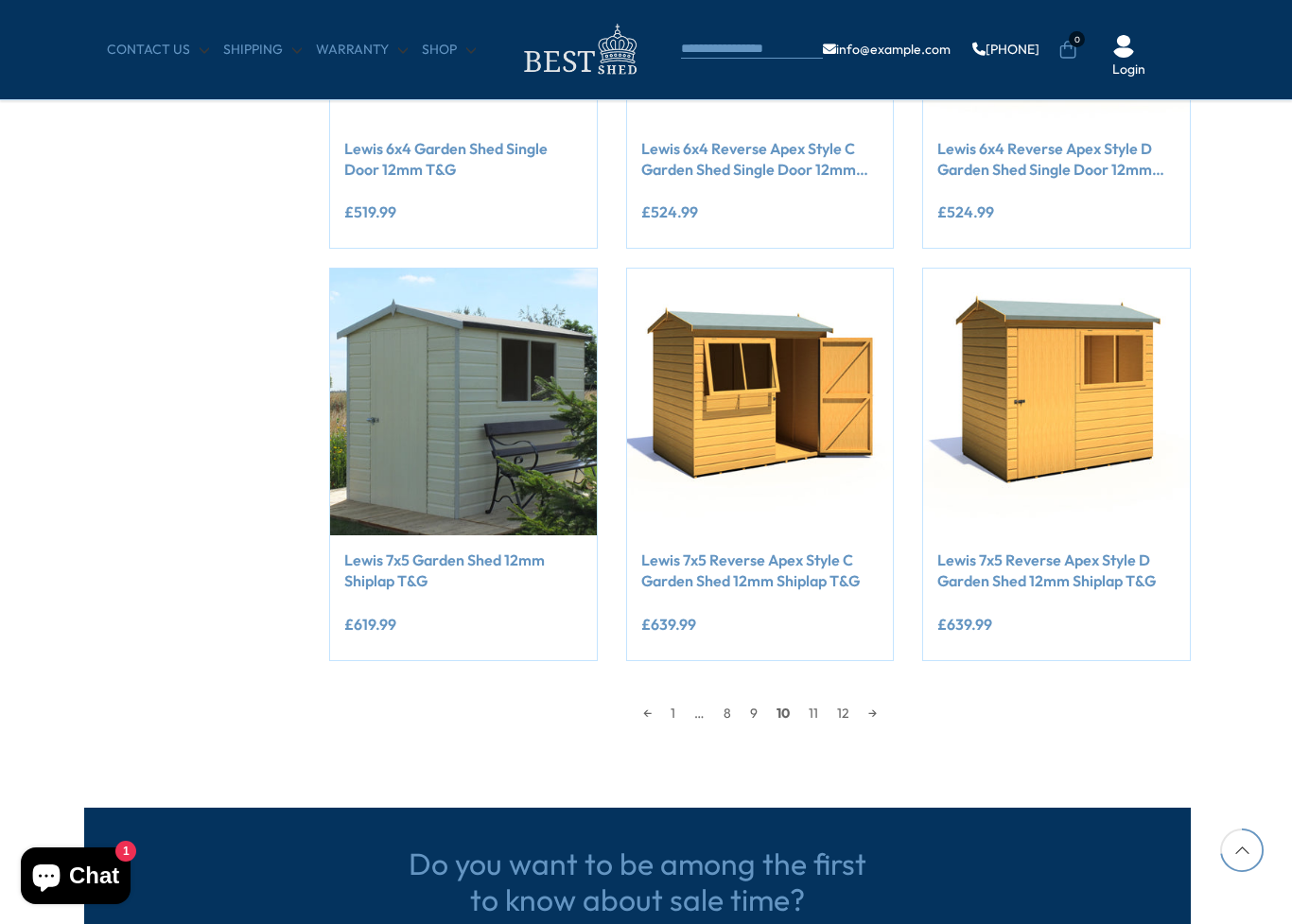 click on "11" at bounding box center [813, 713] 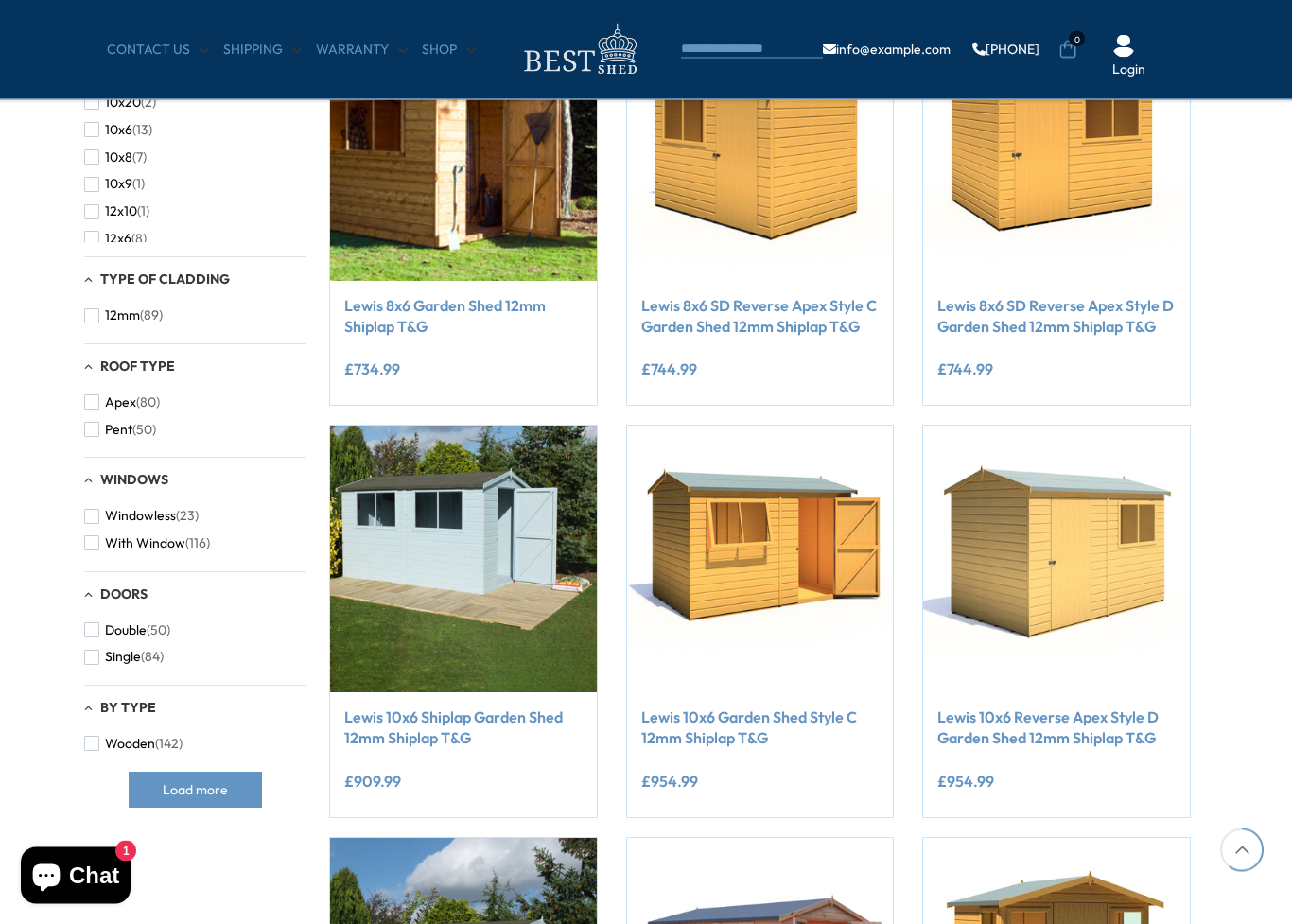 scroll, scrollTop: 369, scrollLeft: 9, axis: both 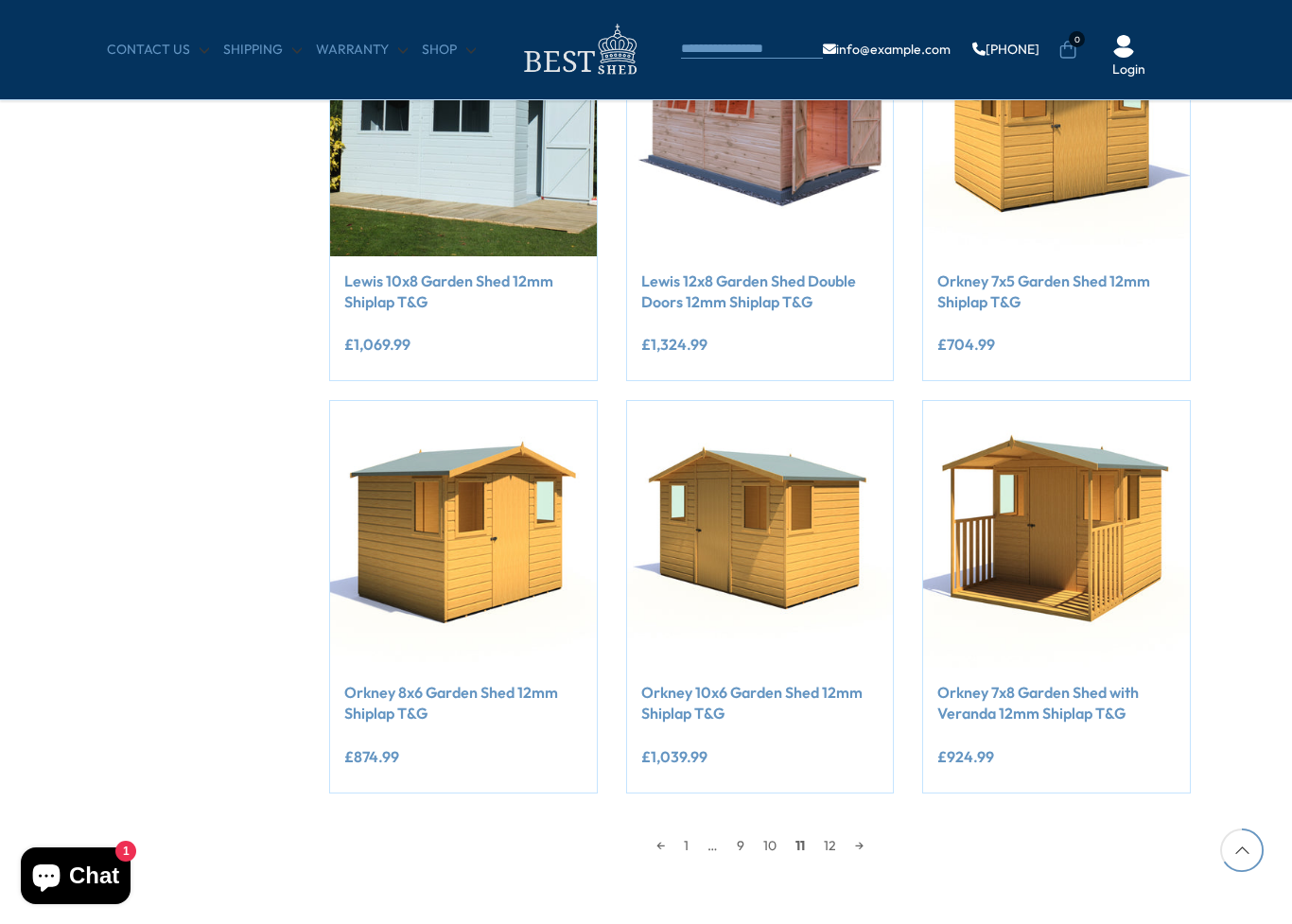 click on "12" at bounding box center (829, 846) 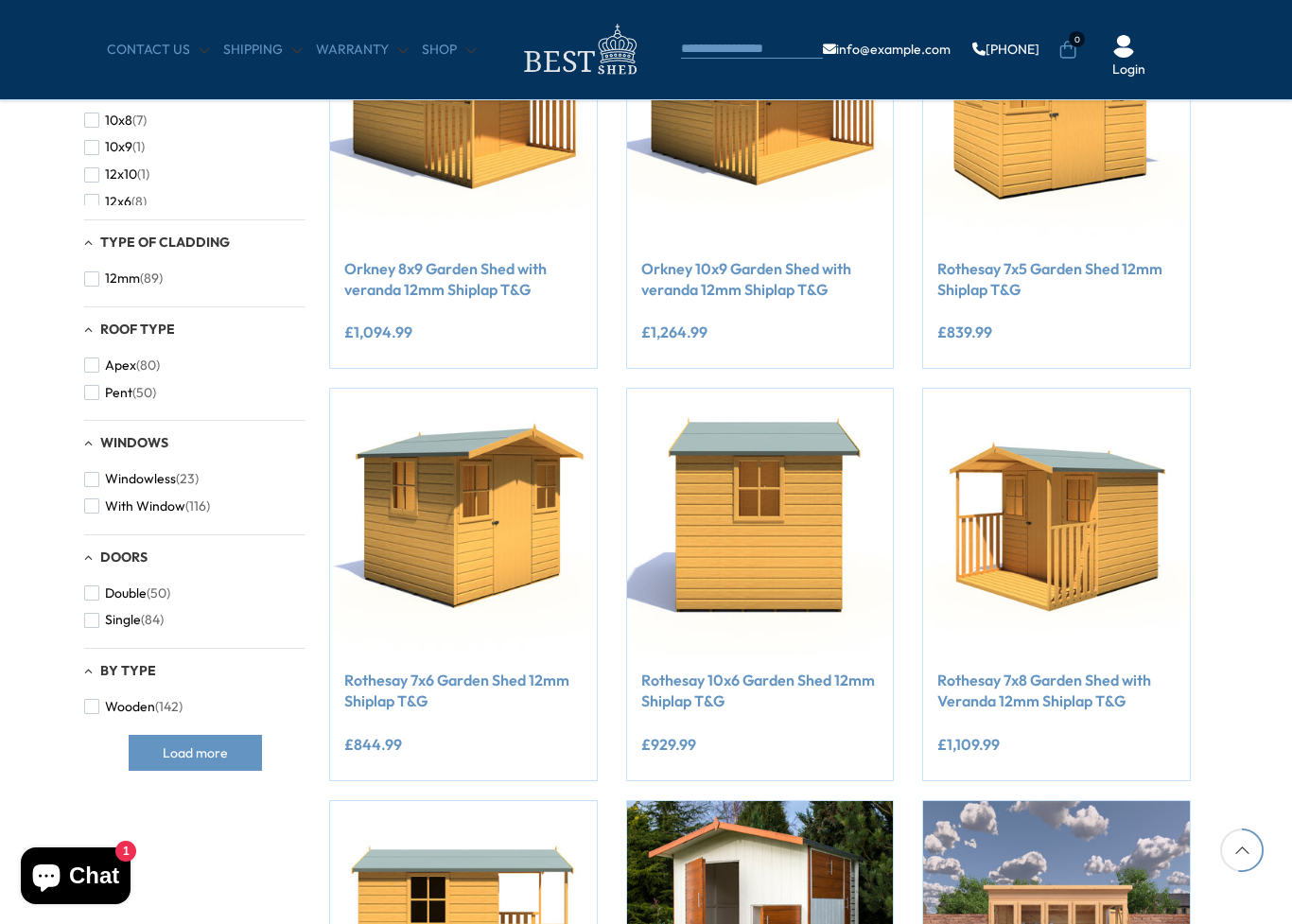 scroll, scrollTop: 369, scrollLeft: 9, axis: both 